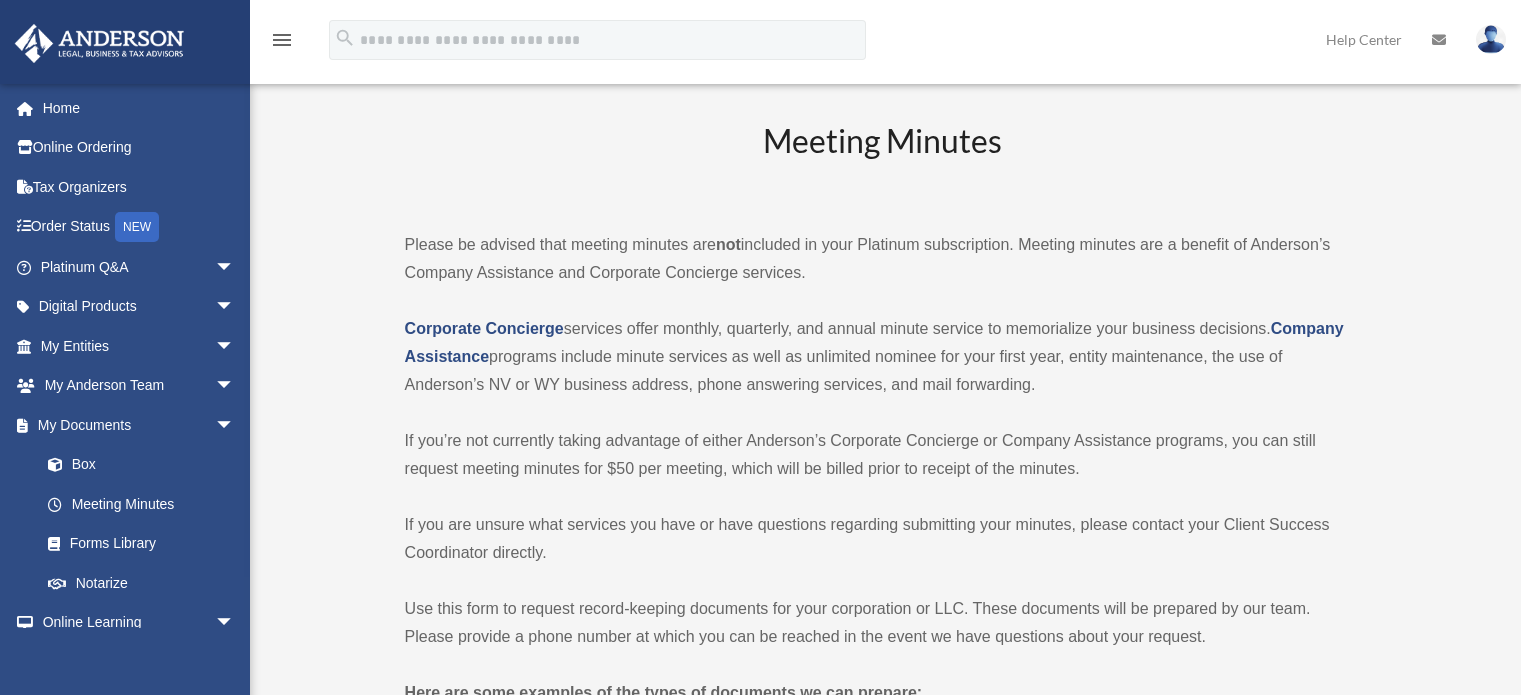 scroll, scrollTop: 0, scrollLeft: 0, axis: both 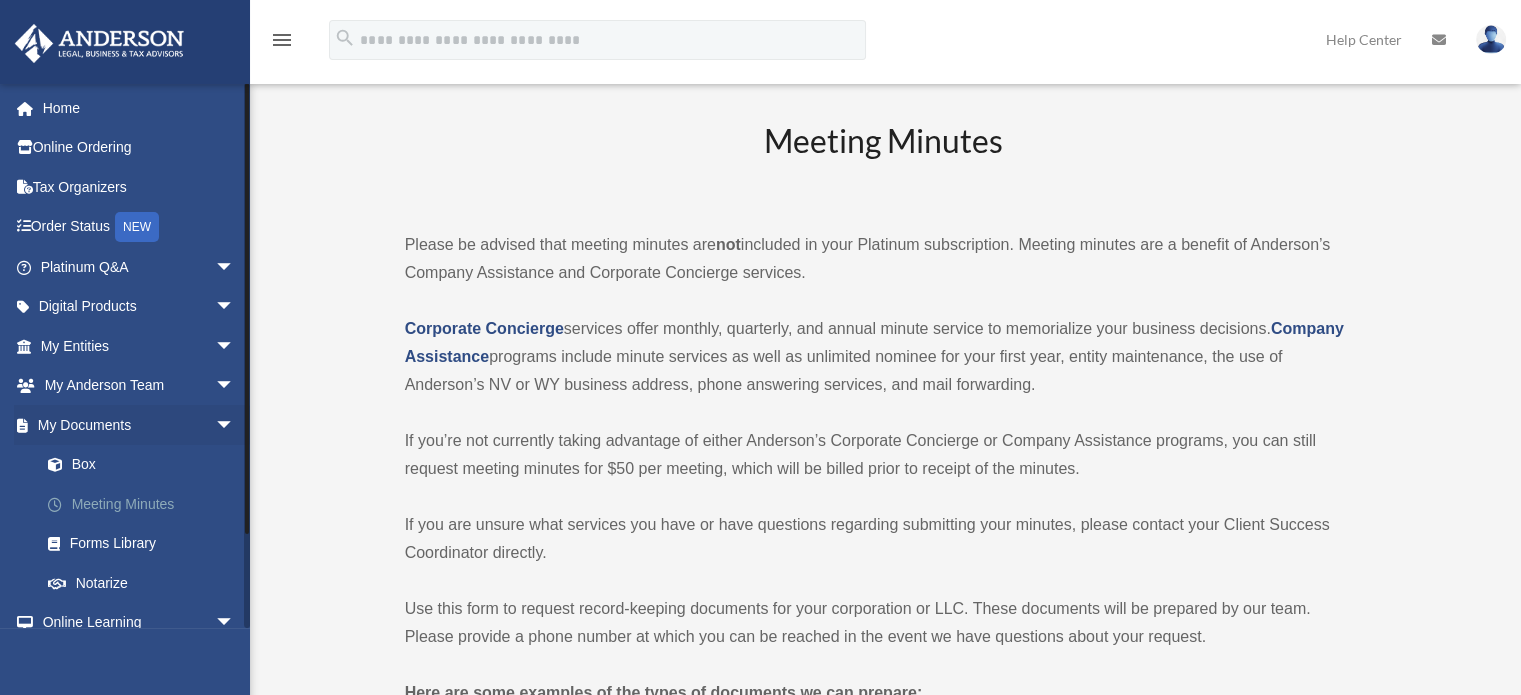 click on "Meeting Minutes" at bounding box center (146, 504) 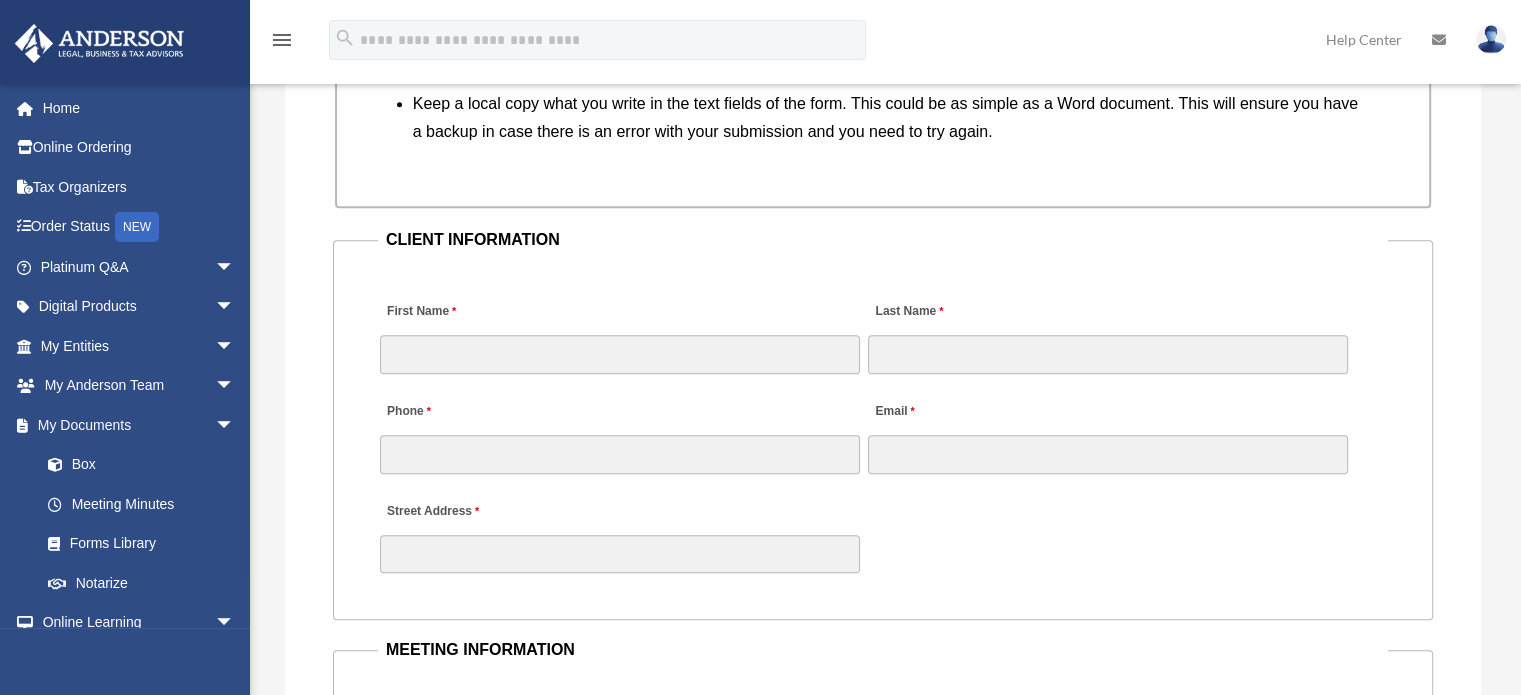 scroll, scrollTop: 1876, scrollLeft: 0, axis: vertical 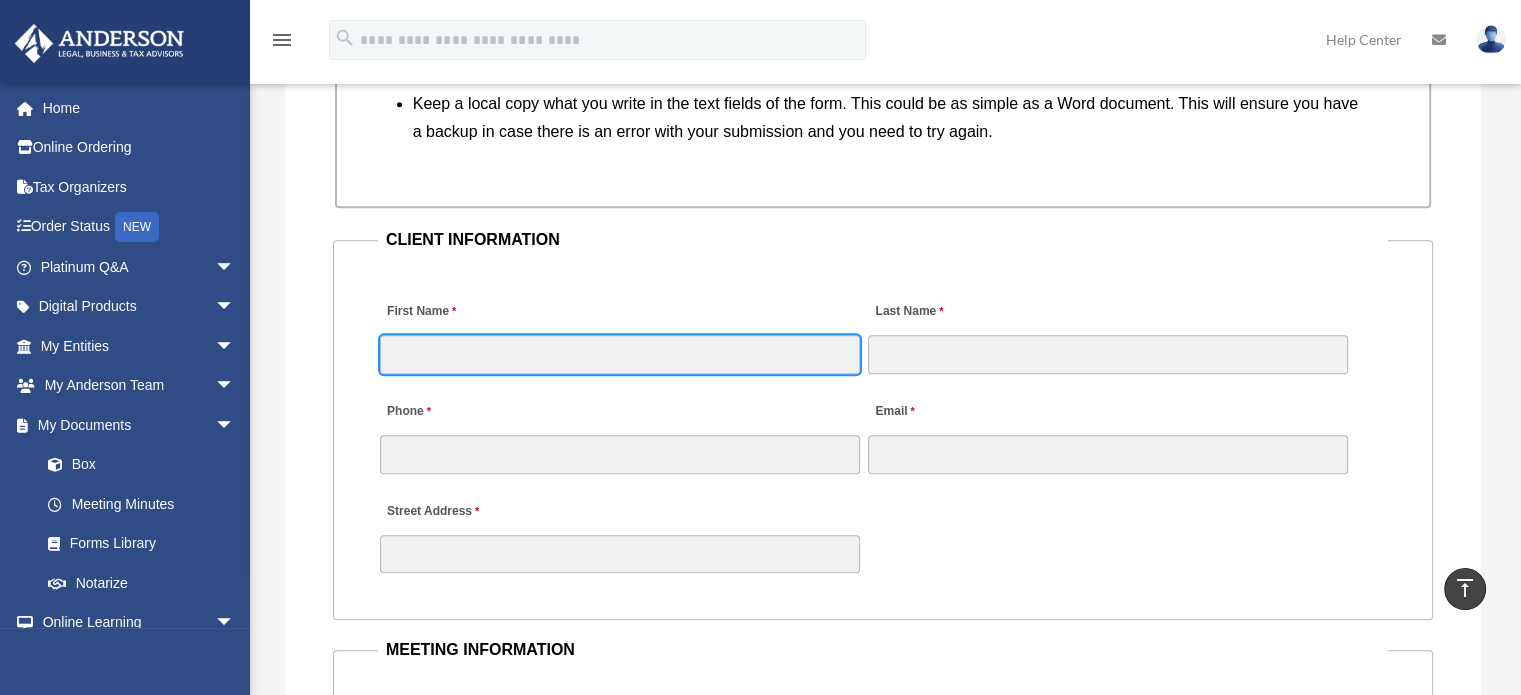 click on "First Name" at bounding box center (620, 354) 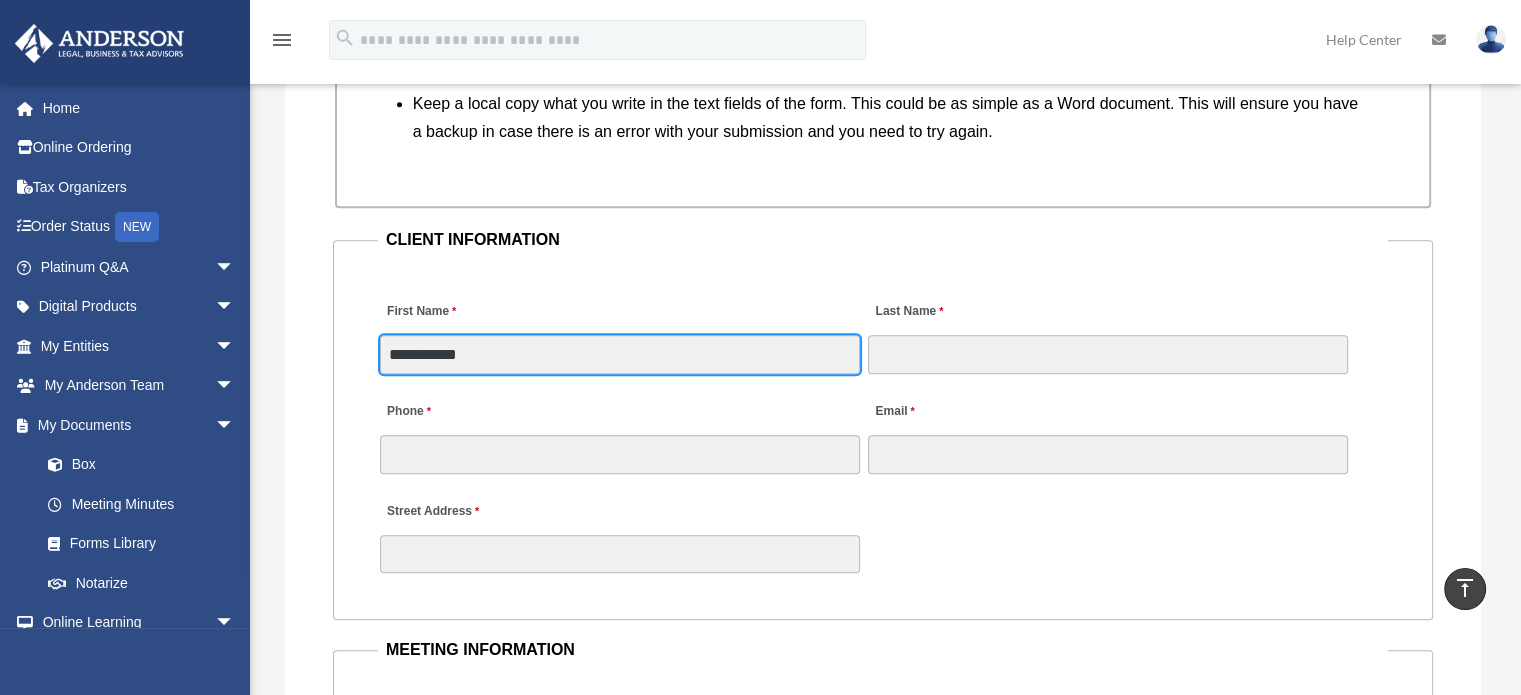 type on "**********" 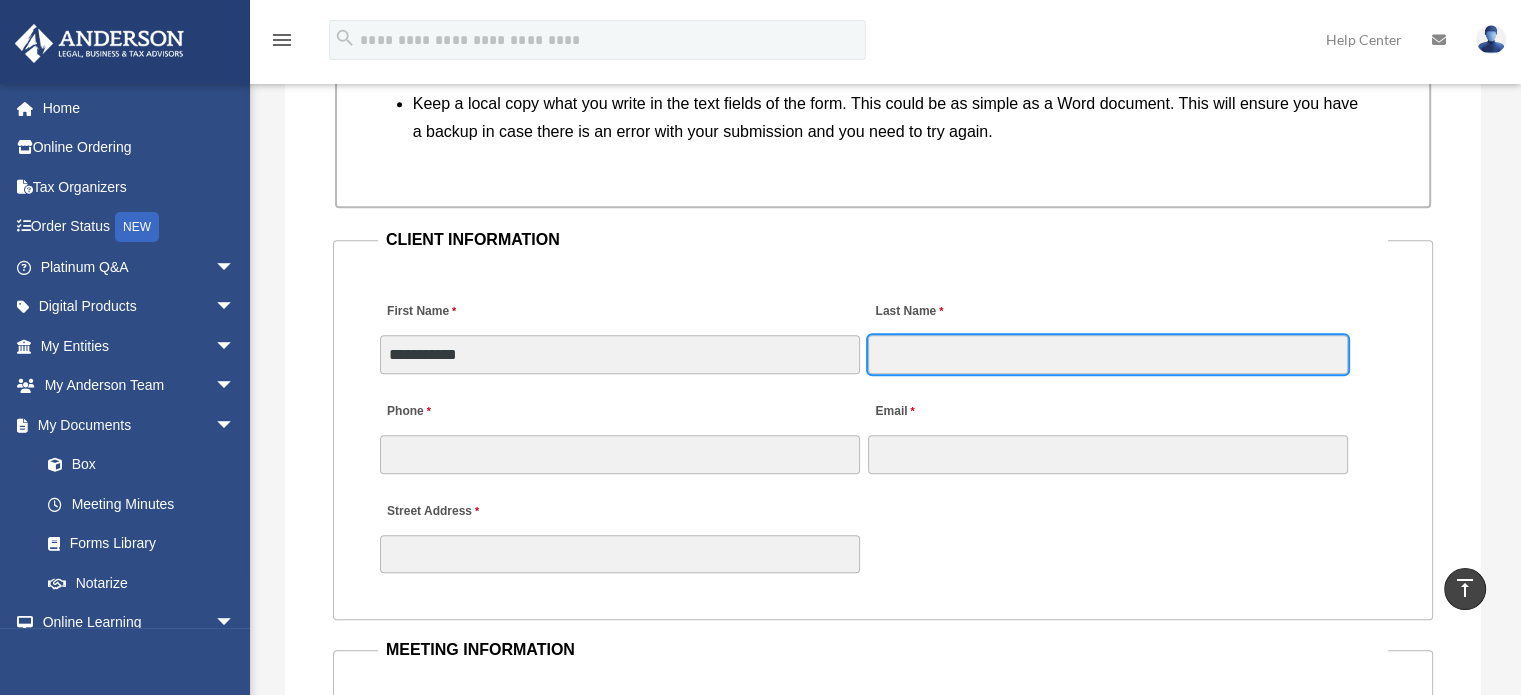 click on "Last Name" at bounding box center [1108, 354] 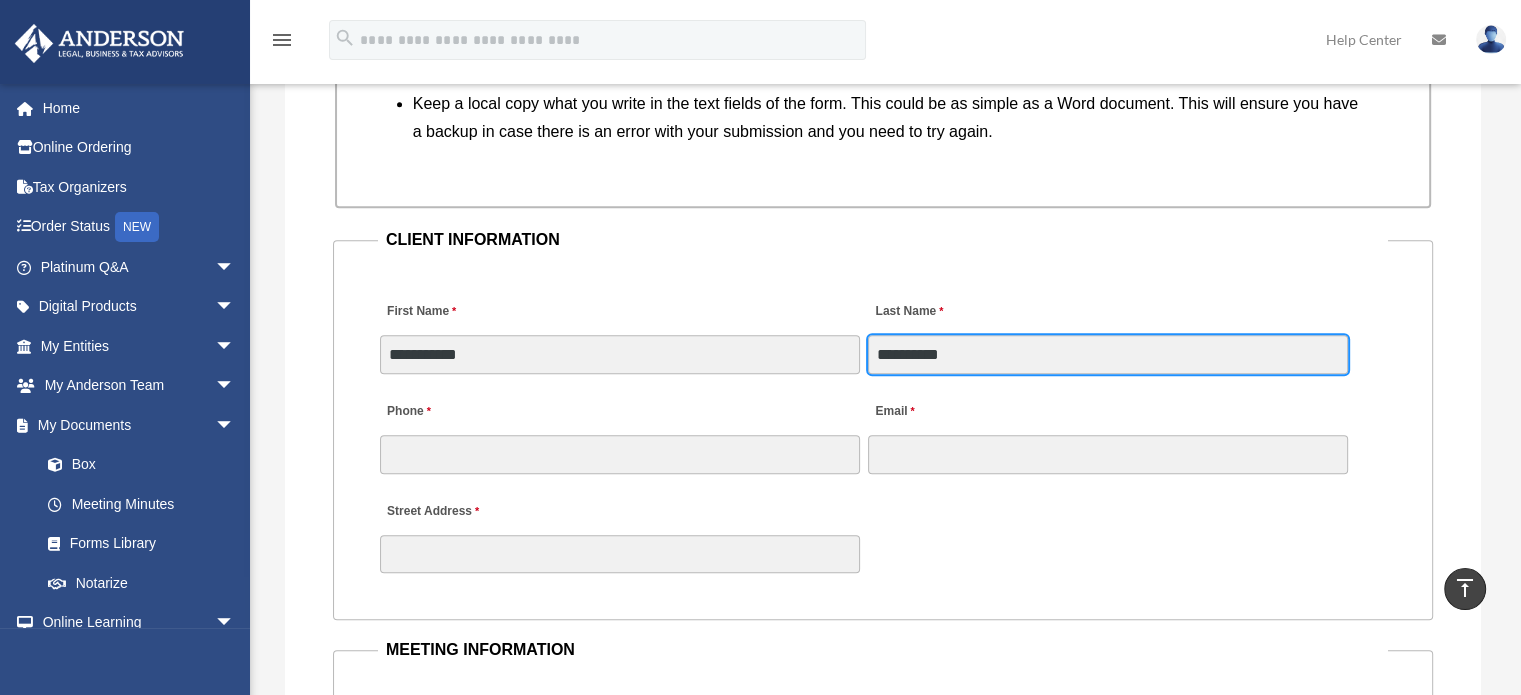 type on "**********" 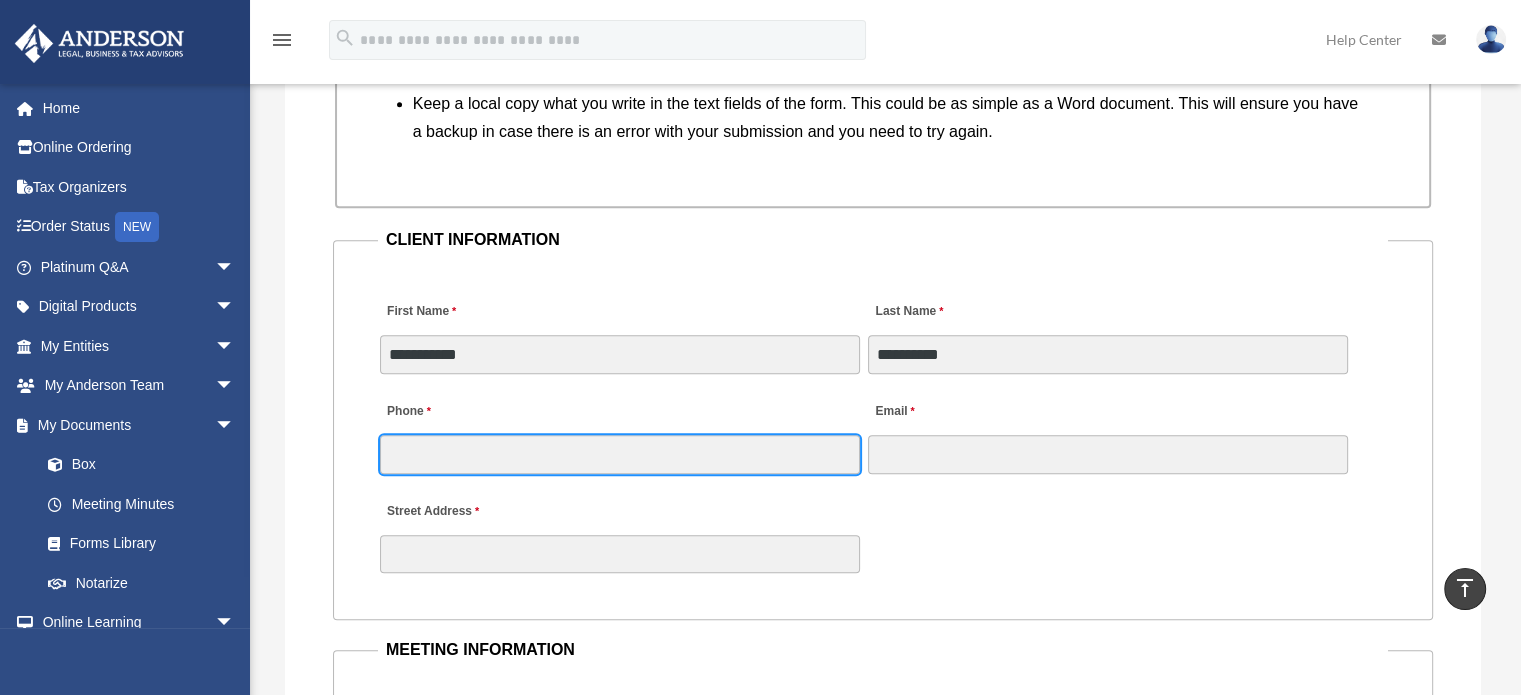 click on "Phone" at bounding box center [620, 454] 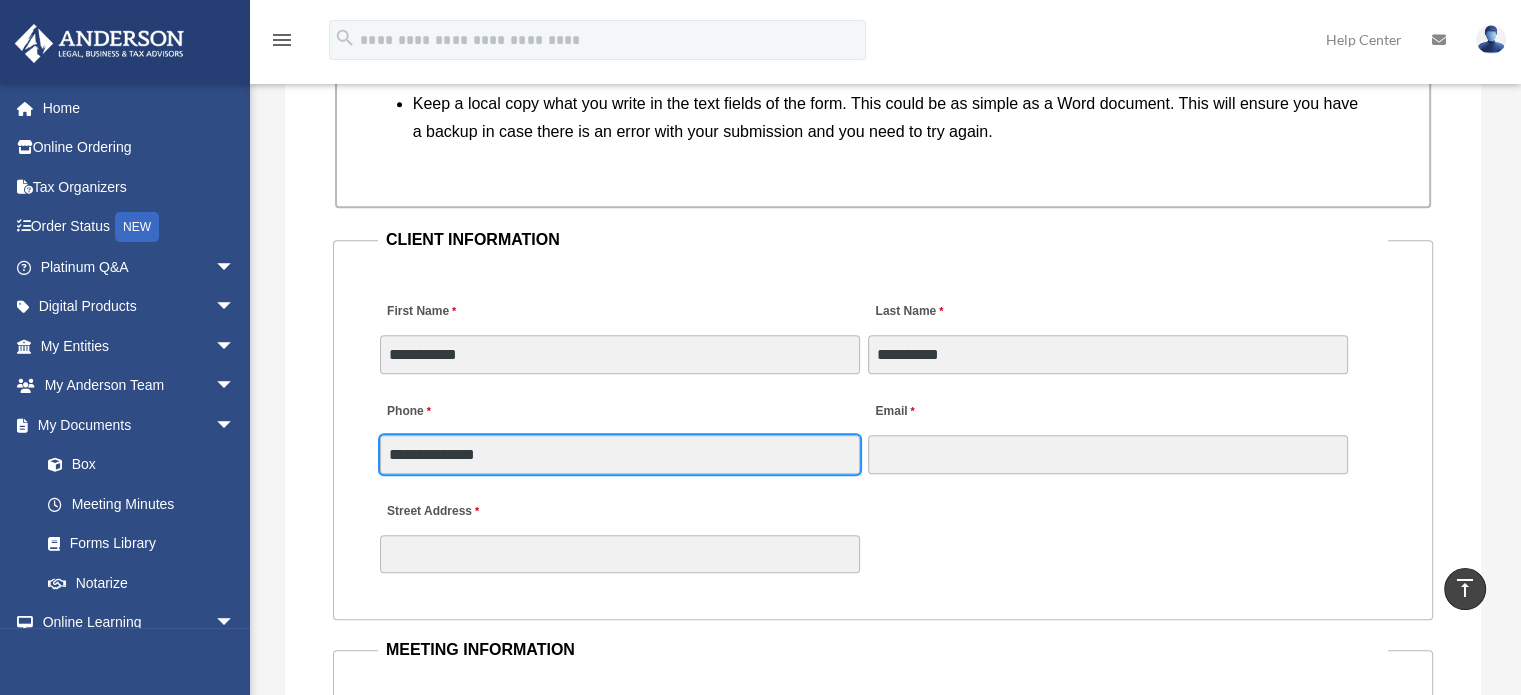 type on "**********" 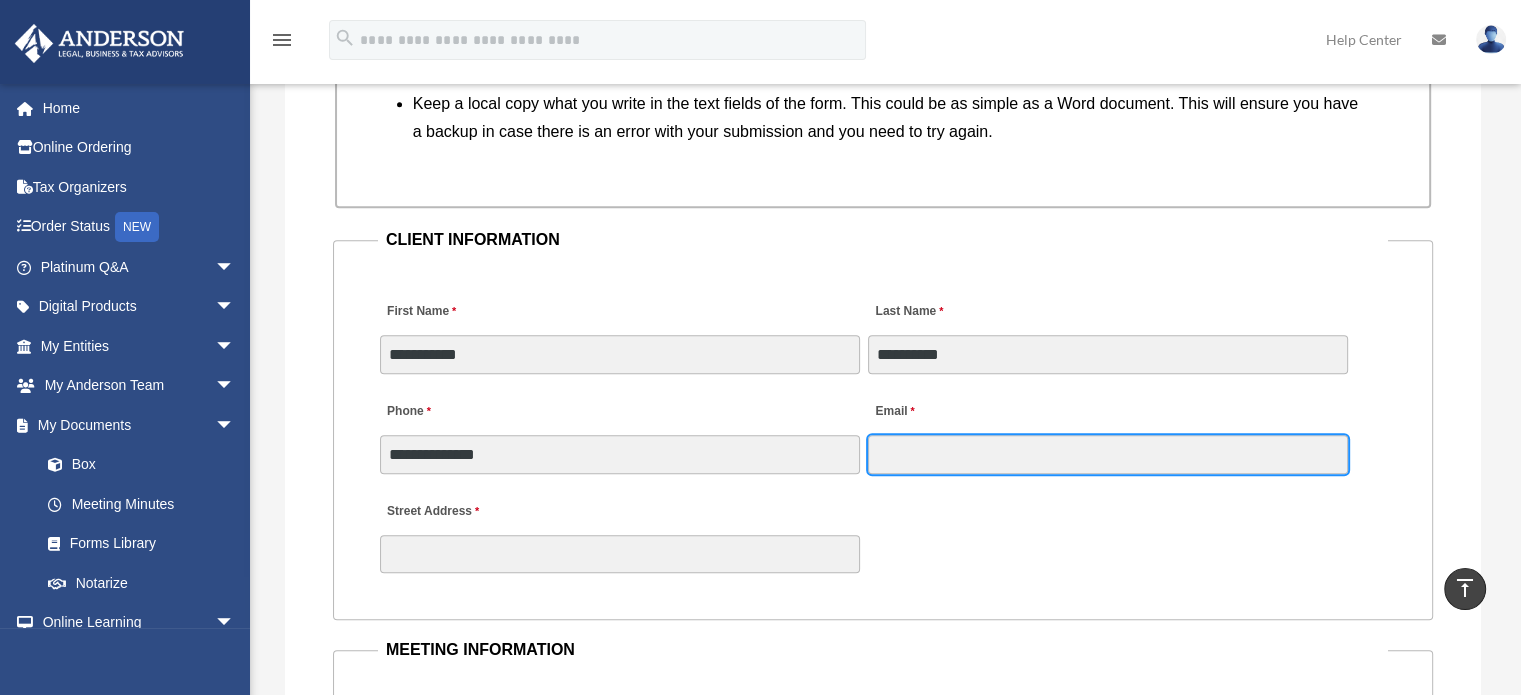 click on "Email" at bounding box center (1108, 454) 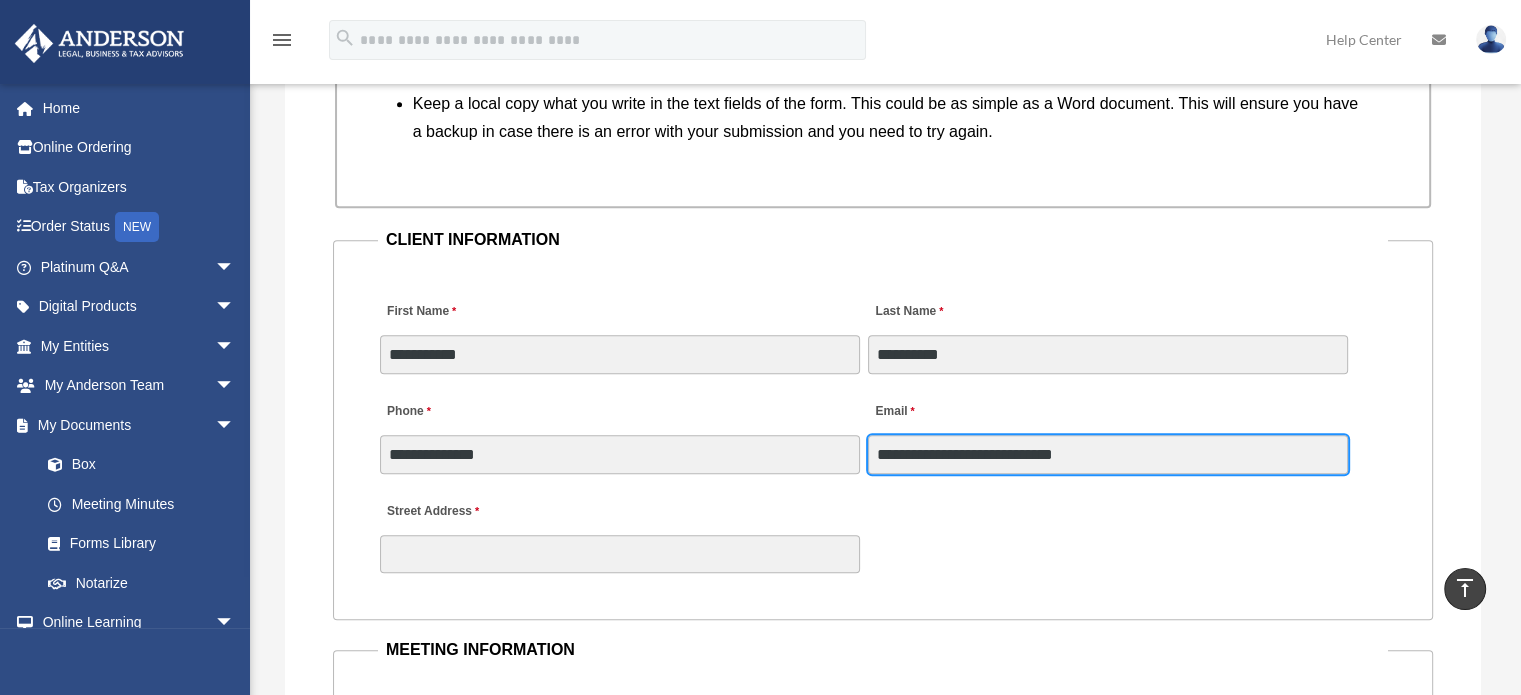 type on "**********" 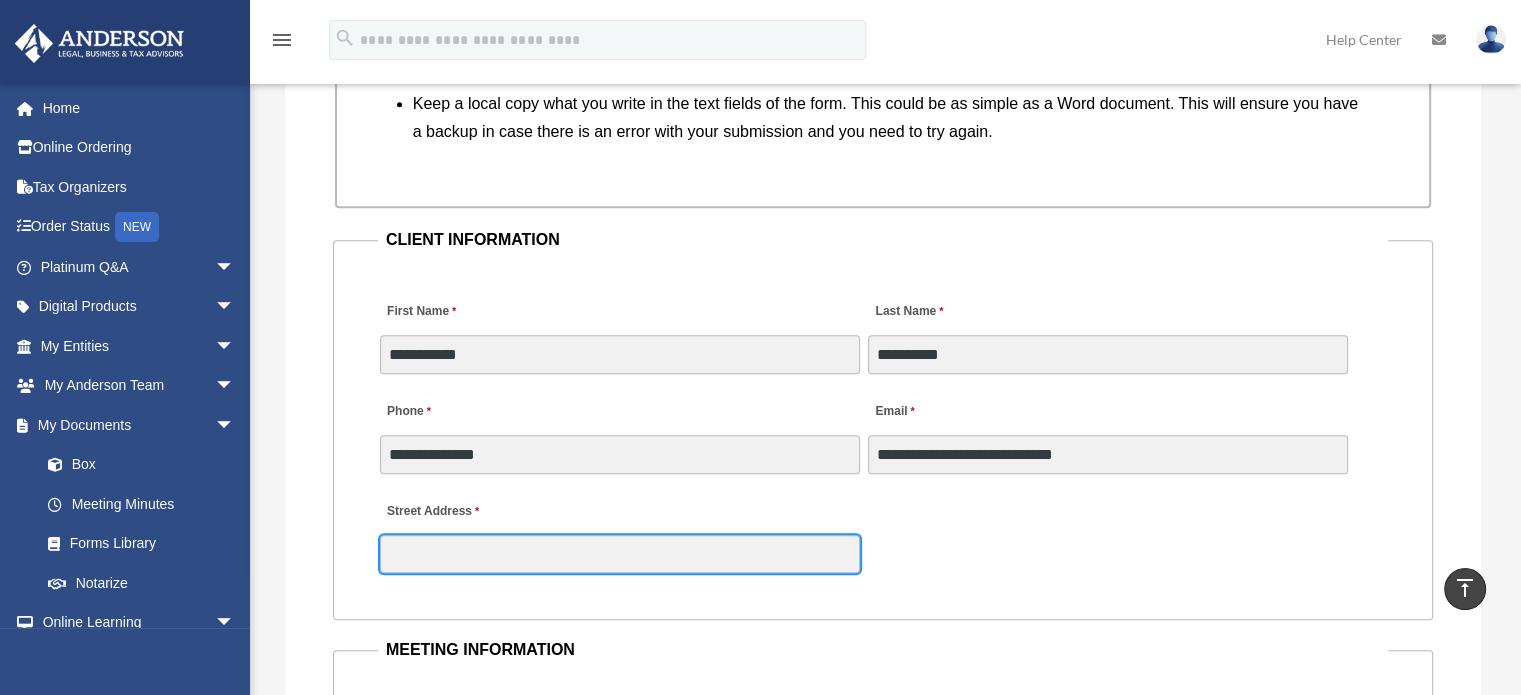 click on "Street Address" at bounding box center (620, 554) 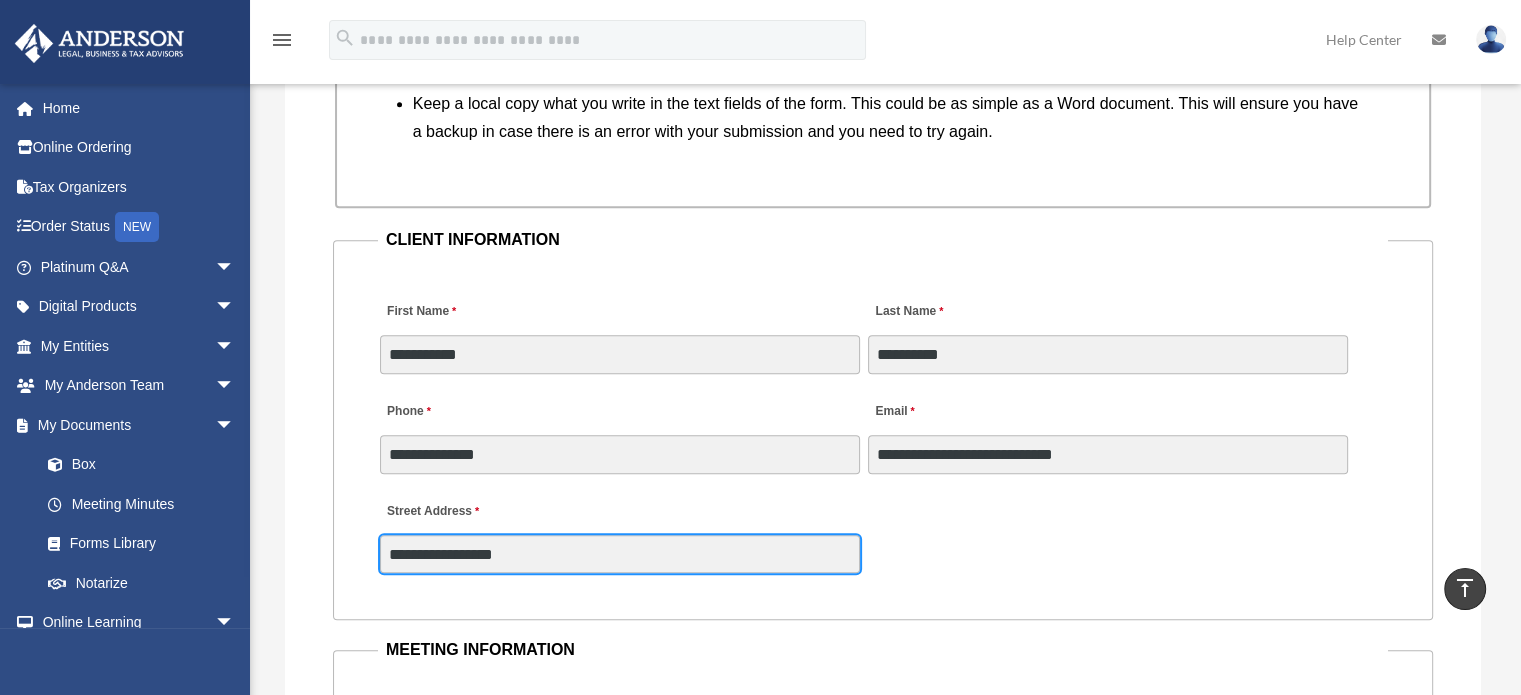 type on "**********" 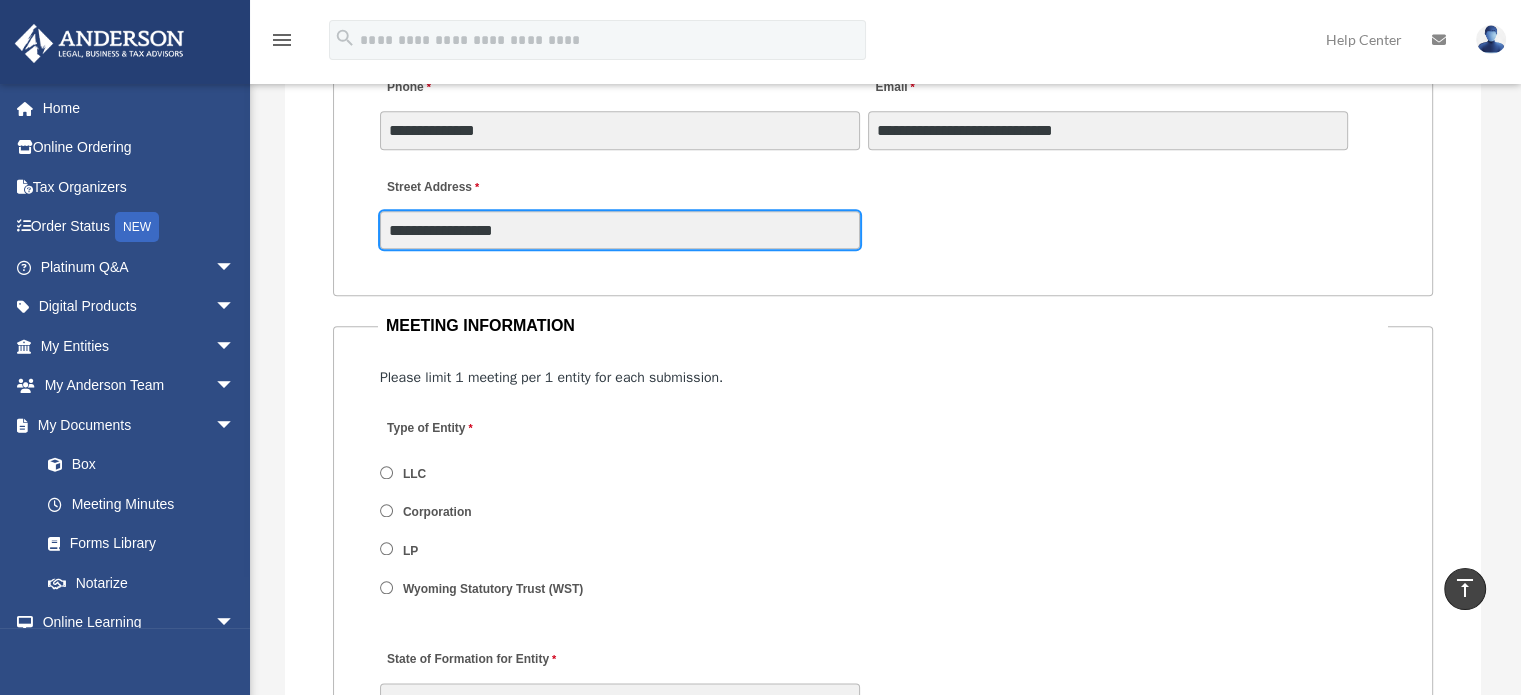 scroll, scrollTop: 2202, scrollLeft: 0, axis: vertical 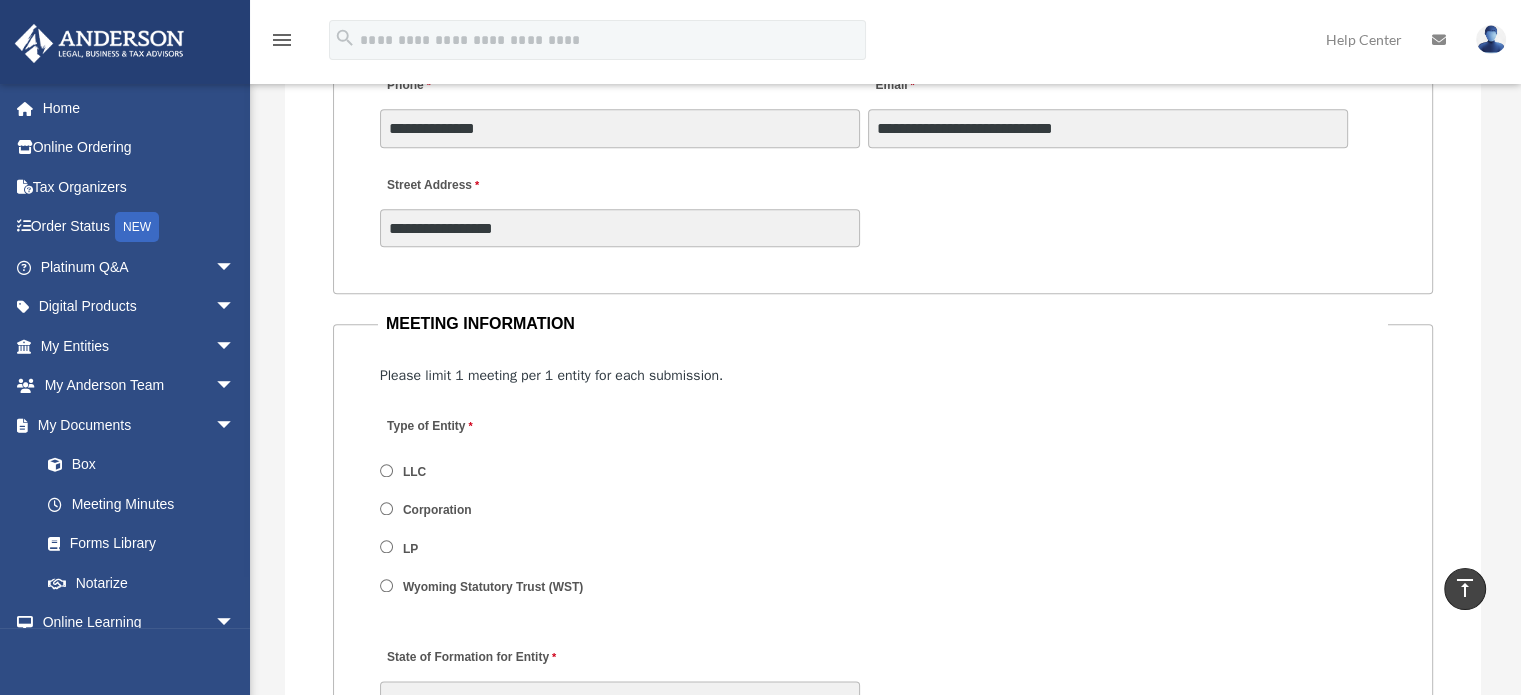 click on "LLC" at bounding box center [415, 472] 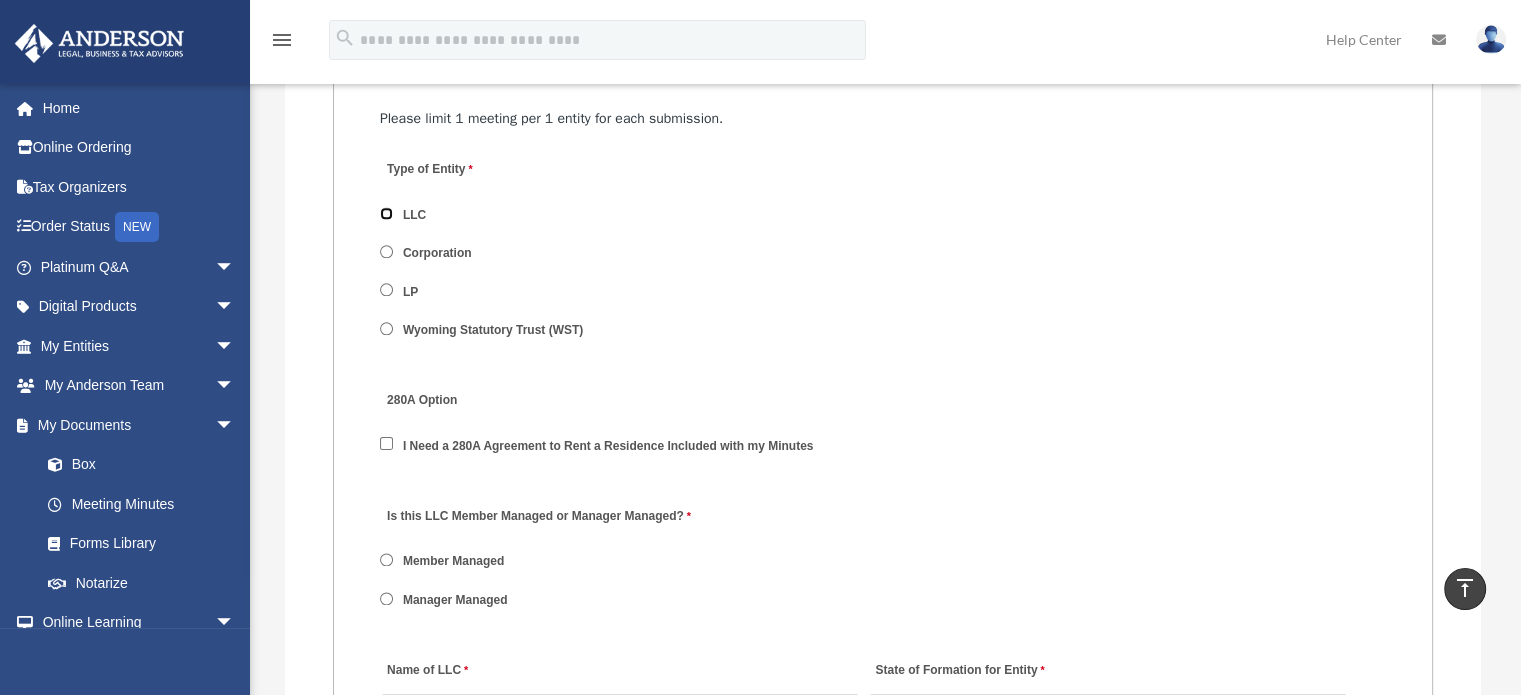 scroll, scrollTop: 2476, scrollLeft: 0, axis: vertical 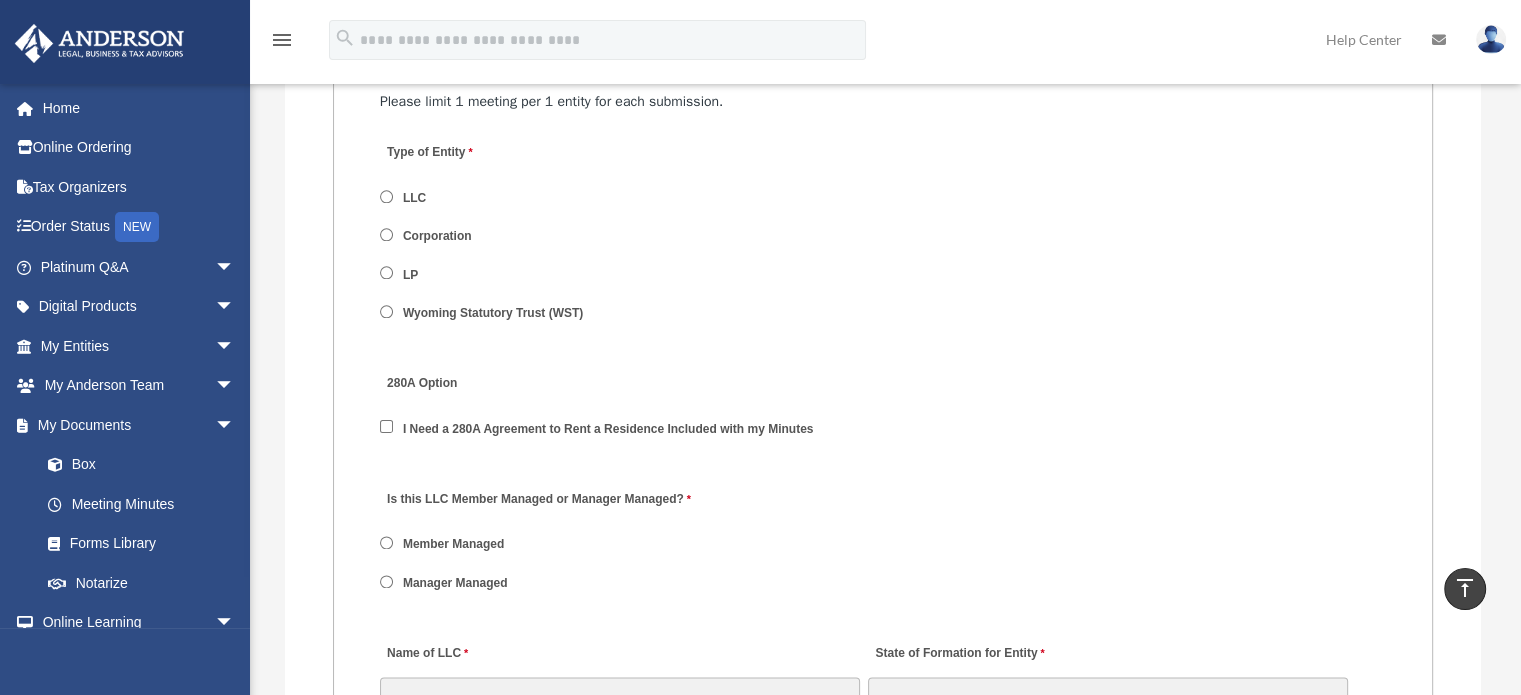 click on "Member Managed" at bounding box center (454, 545) 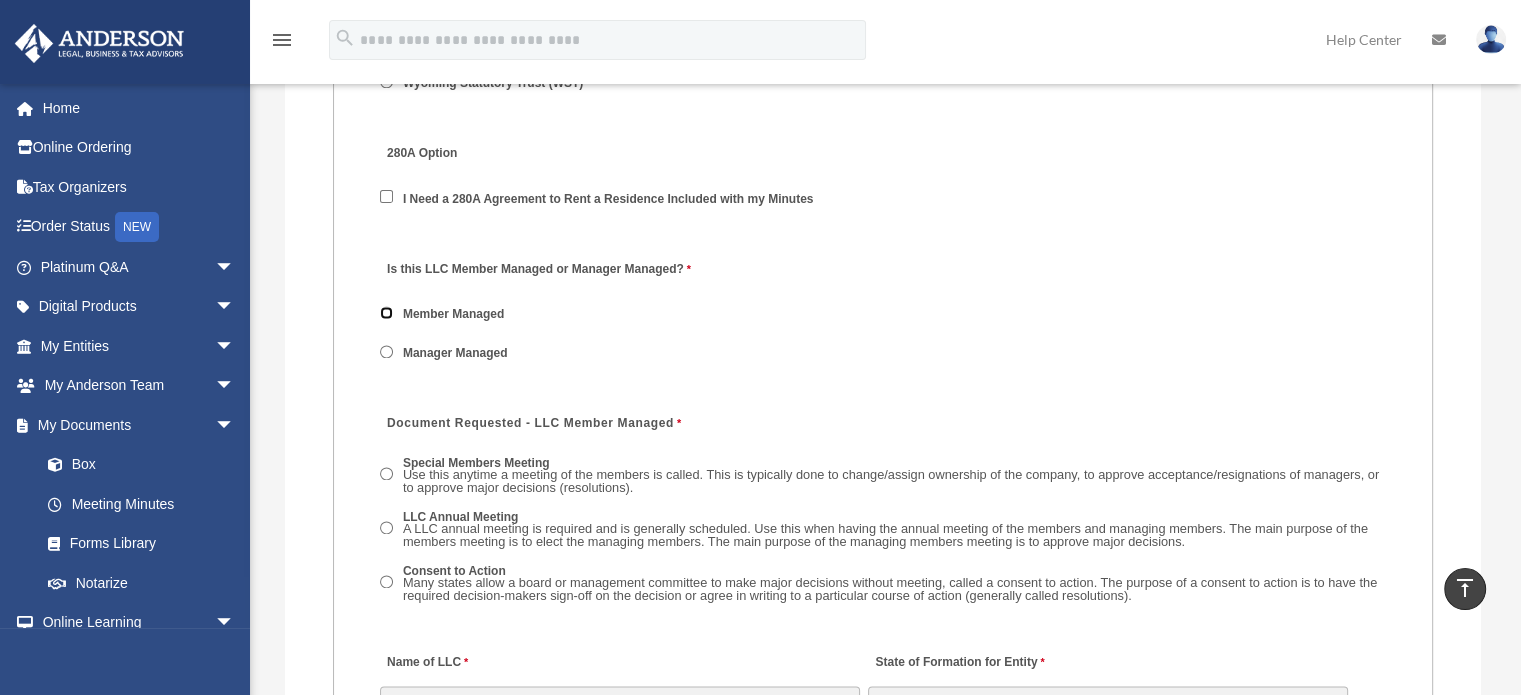 scroll, scrollTop: 2719, scrollLeft: 0, axis: vertical 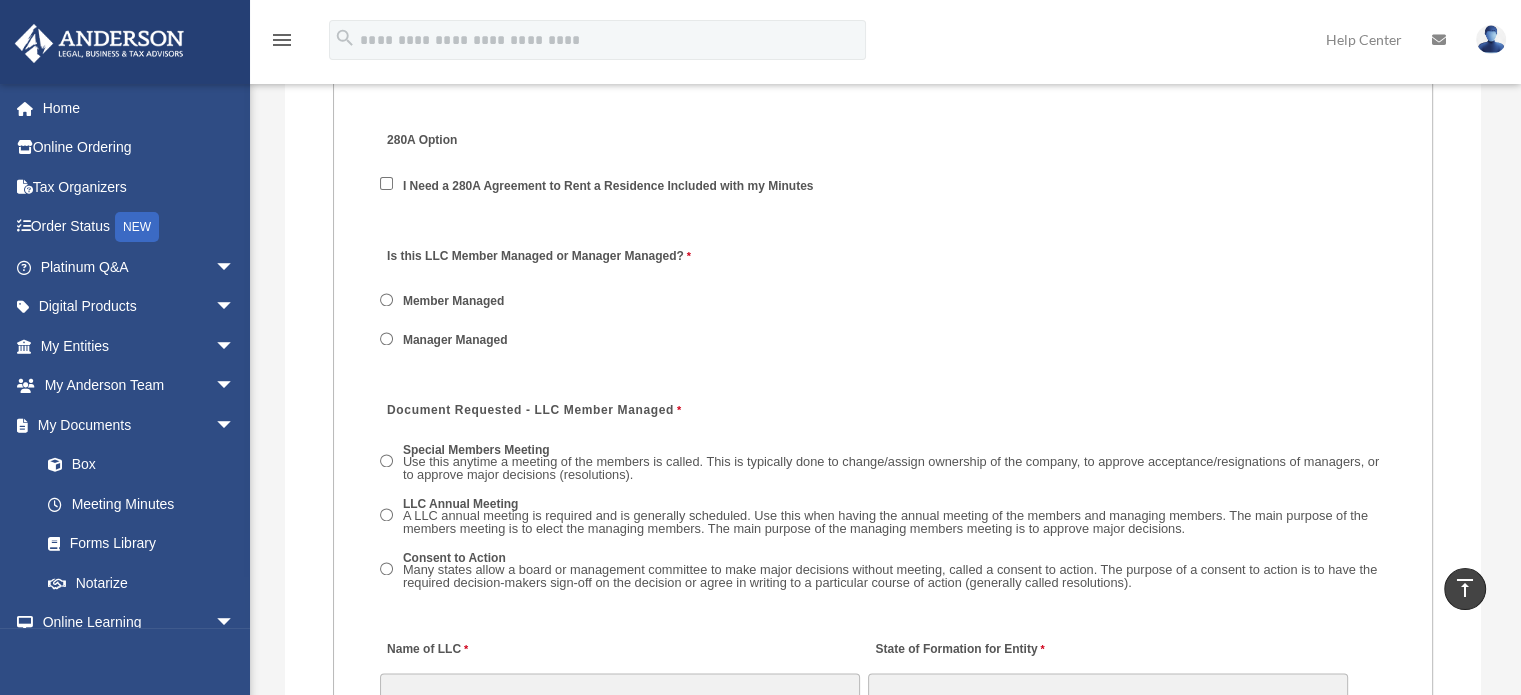 click on "Use this anytime a meeting of the members is called. This is typically done to change/assign ownership of the company, to approve acceptance/resignations of managers, or to approve major decisions (resolutions)." at bounding box center (891, 468) 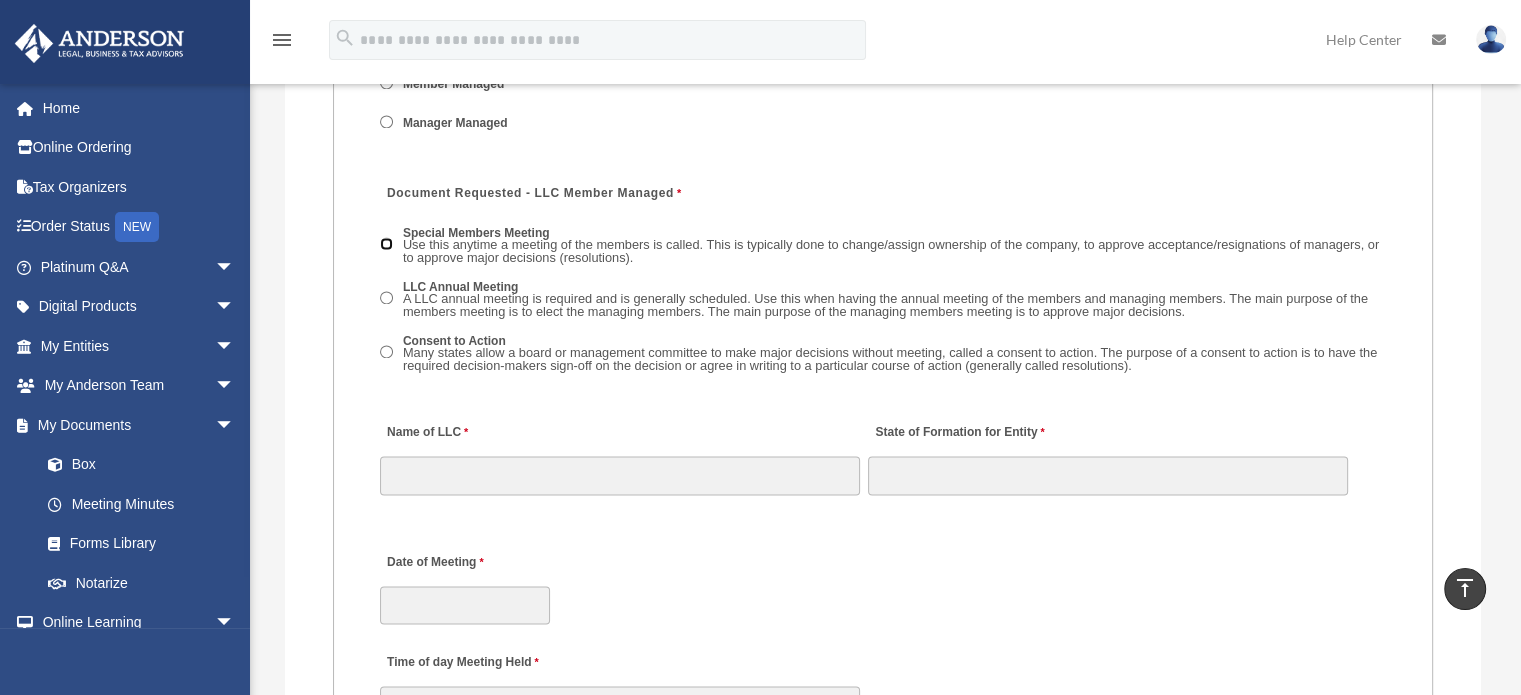 scroll, scrollTop: 2966, scrollLeft: 0, axis: vertical 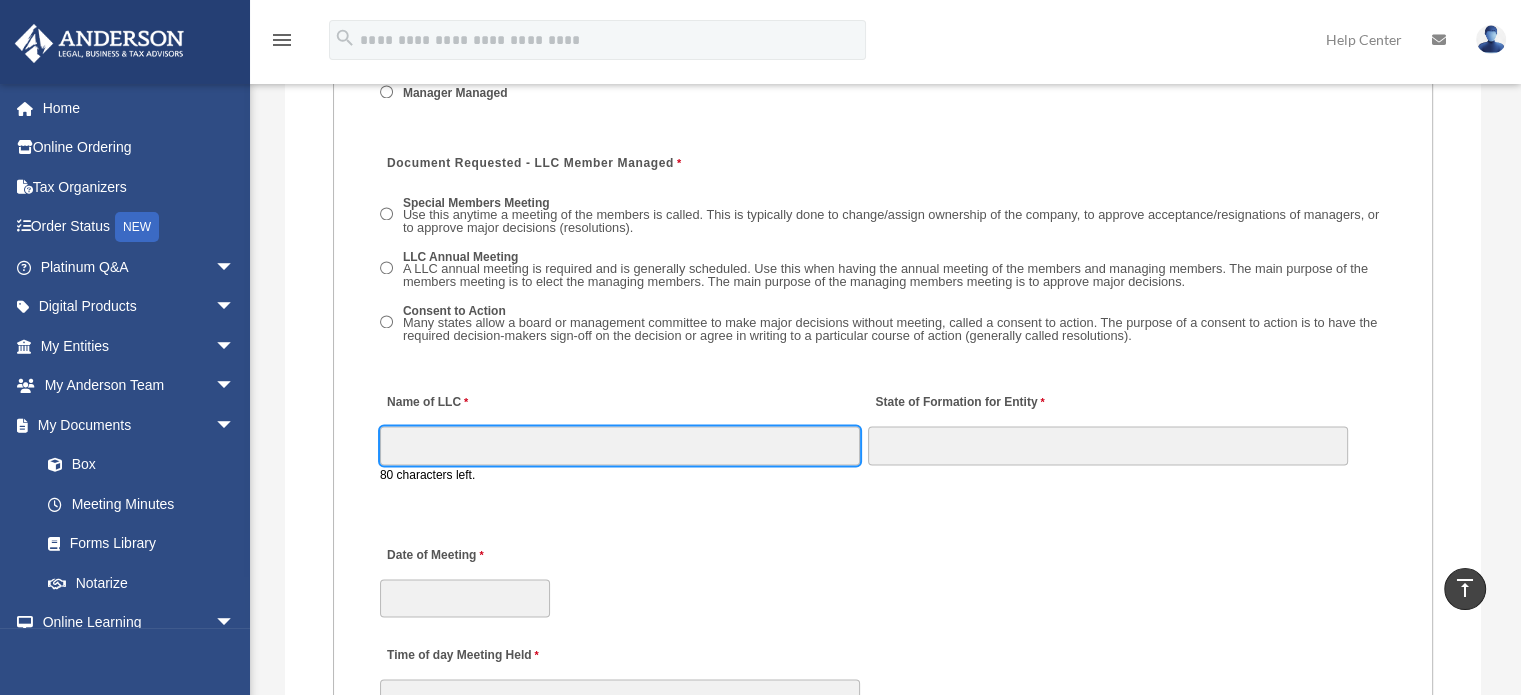click on "Name of LLC" at bounding box center (620, 445) 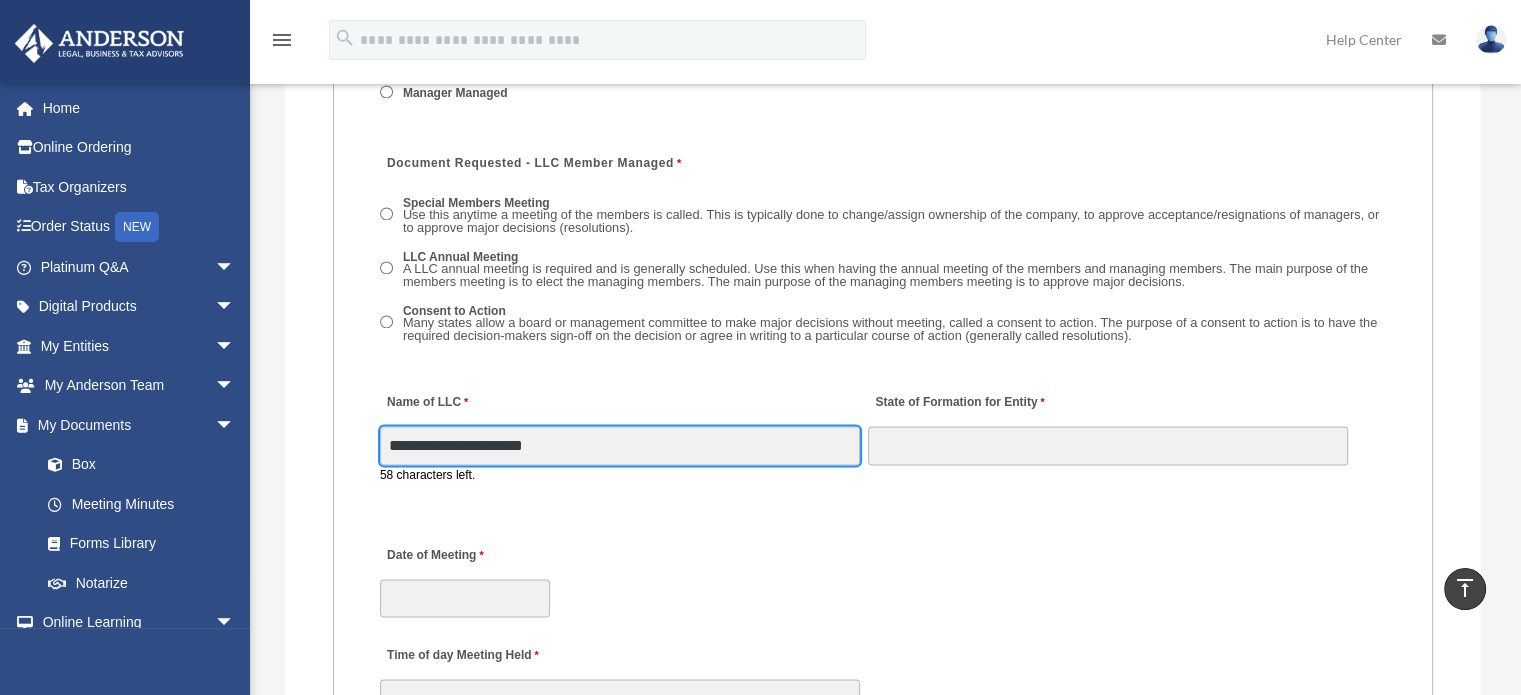 type on "**********" 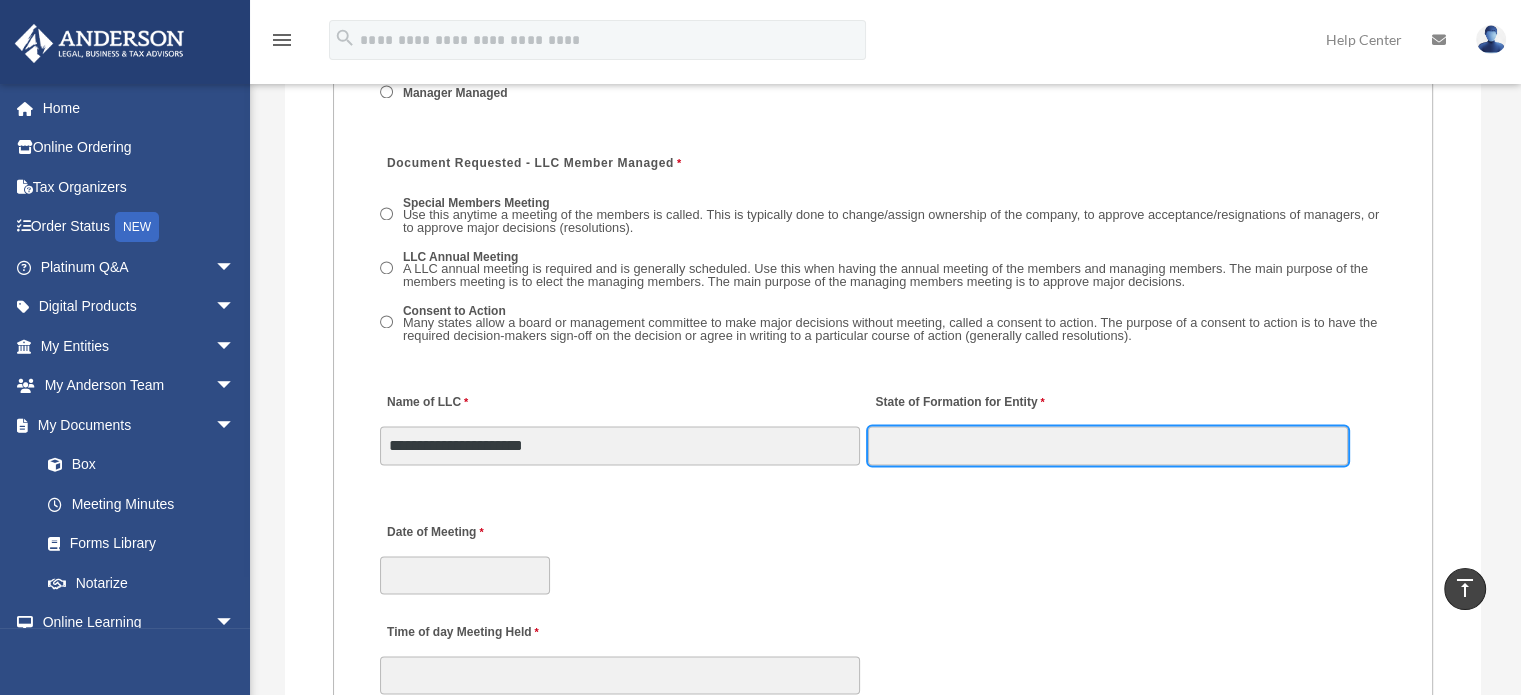 click on "State of Formation for Entity" at bounding box center (1108, 445) 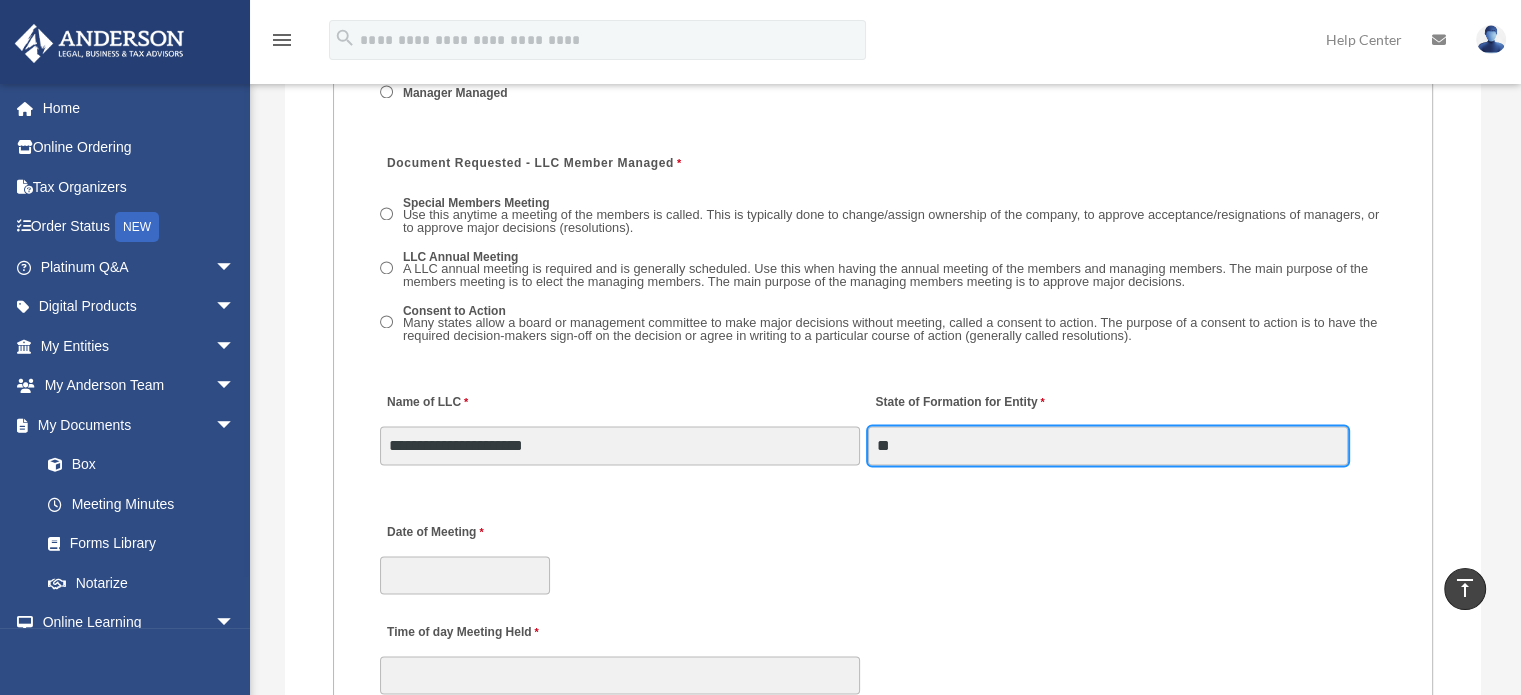 type on "**" 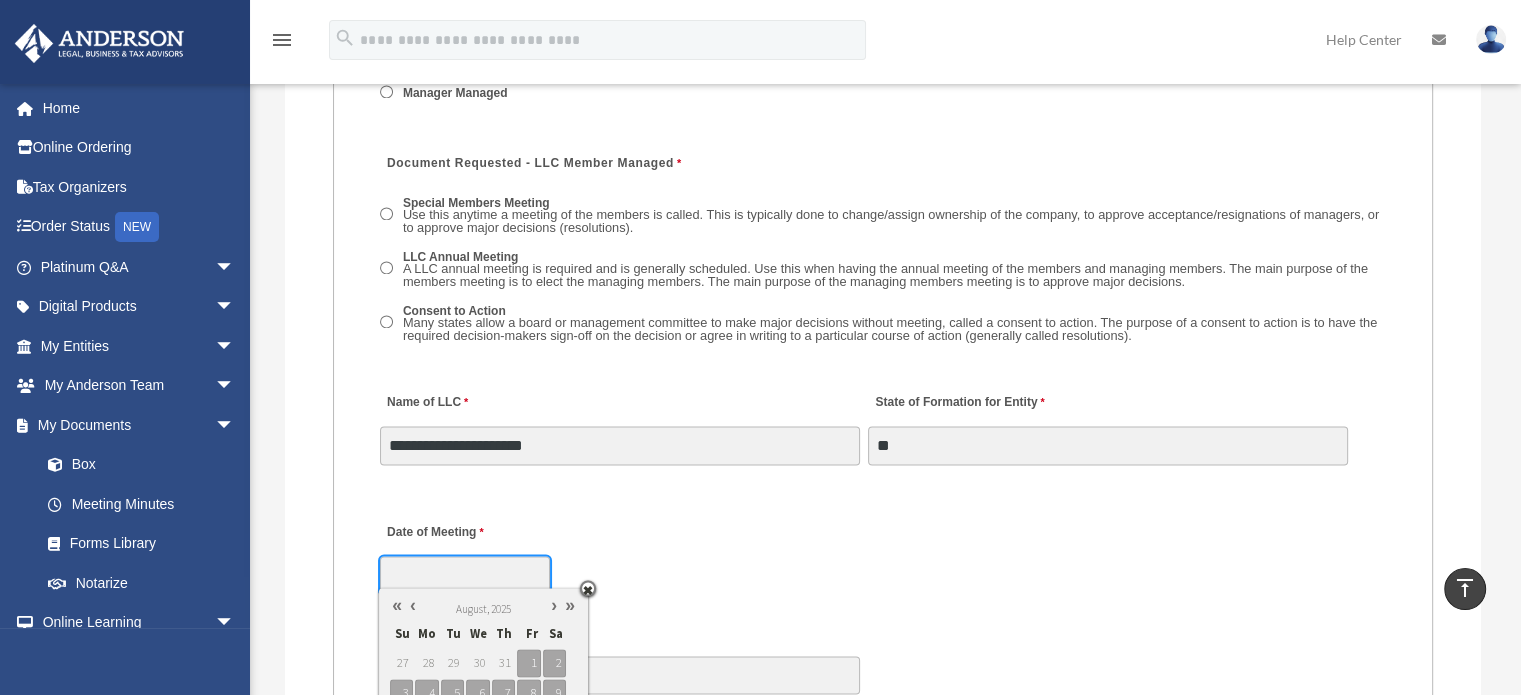 click on "Date of Meeting" at bounding box center (465, 575) 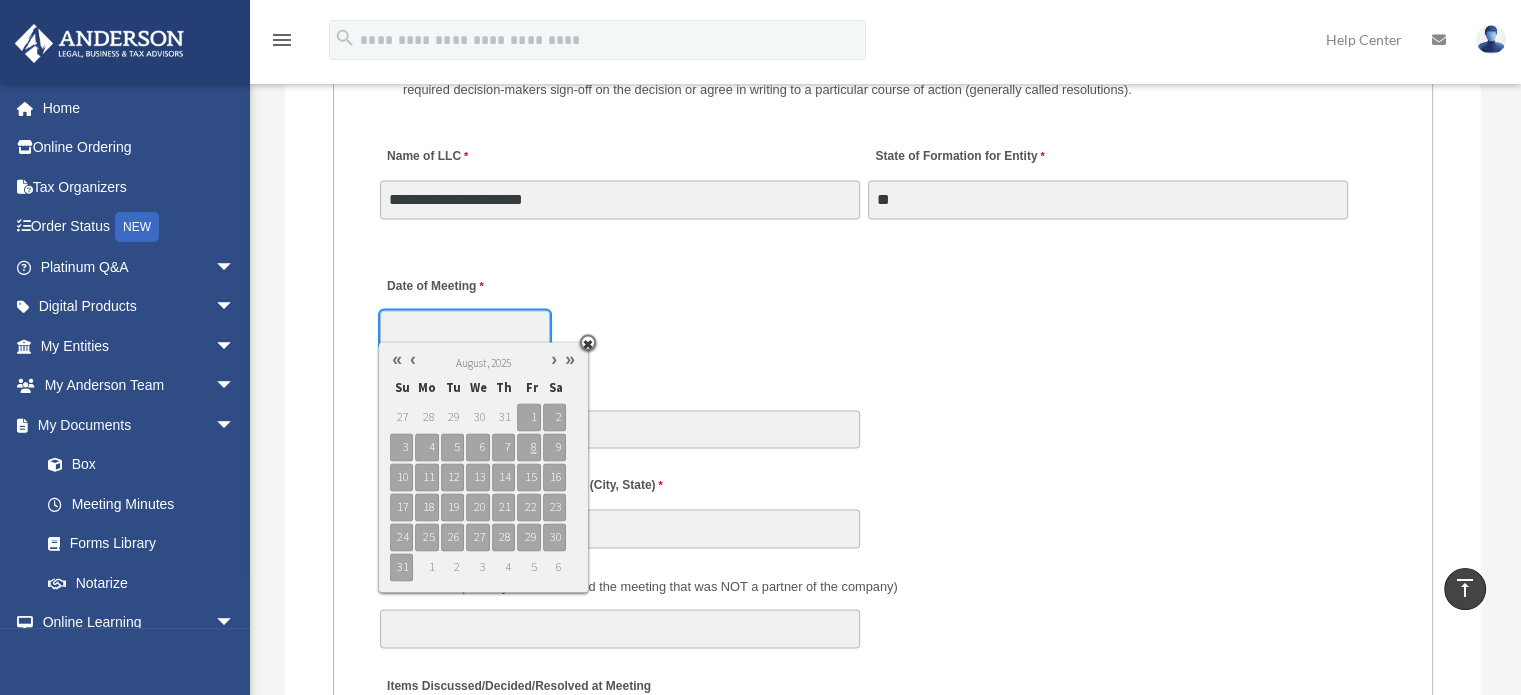 scroll, scrollTop: 3214, scrollLeft: 0, axis: vertical 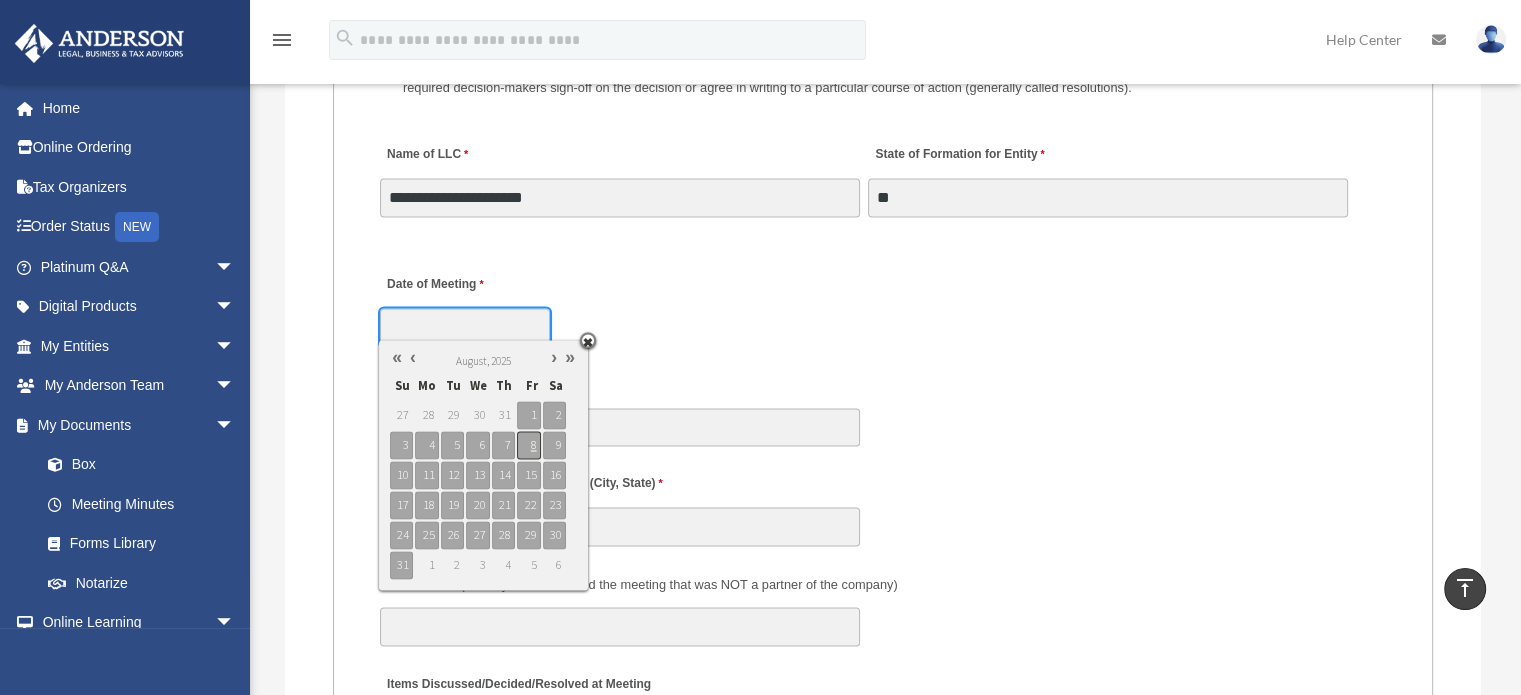 type on "**********" 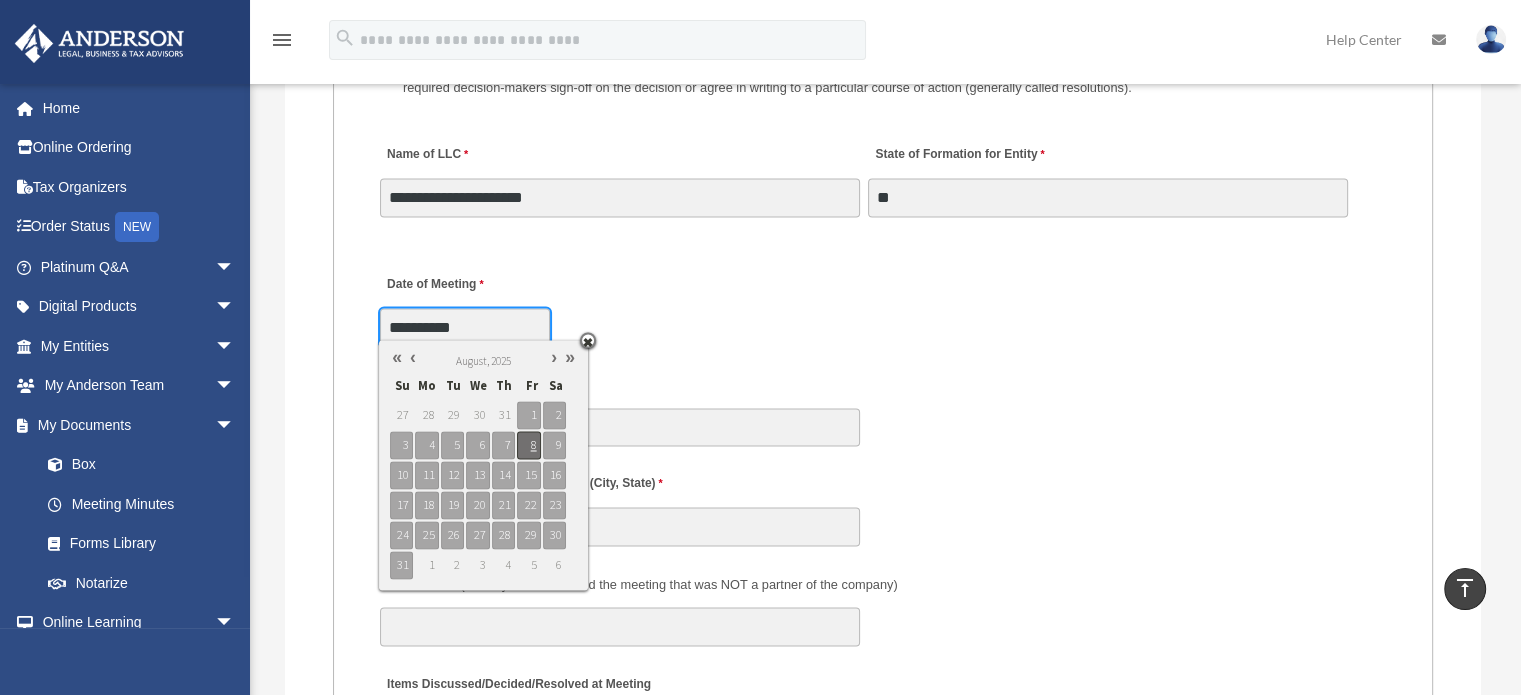 click on "8" at bounding box center [528, 445] 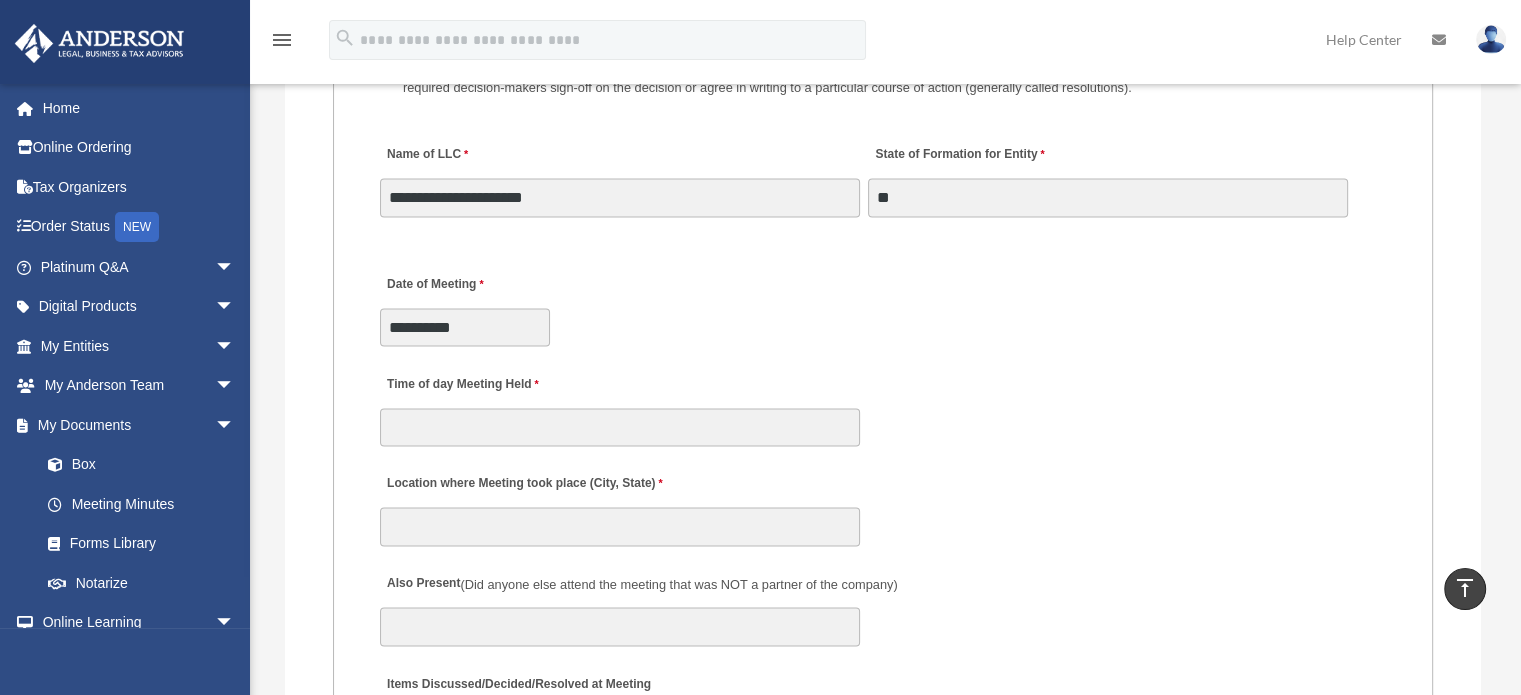 click on "**********" at bounding box center (883, 304) 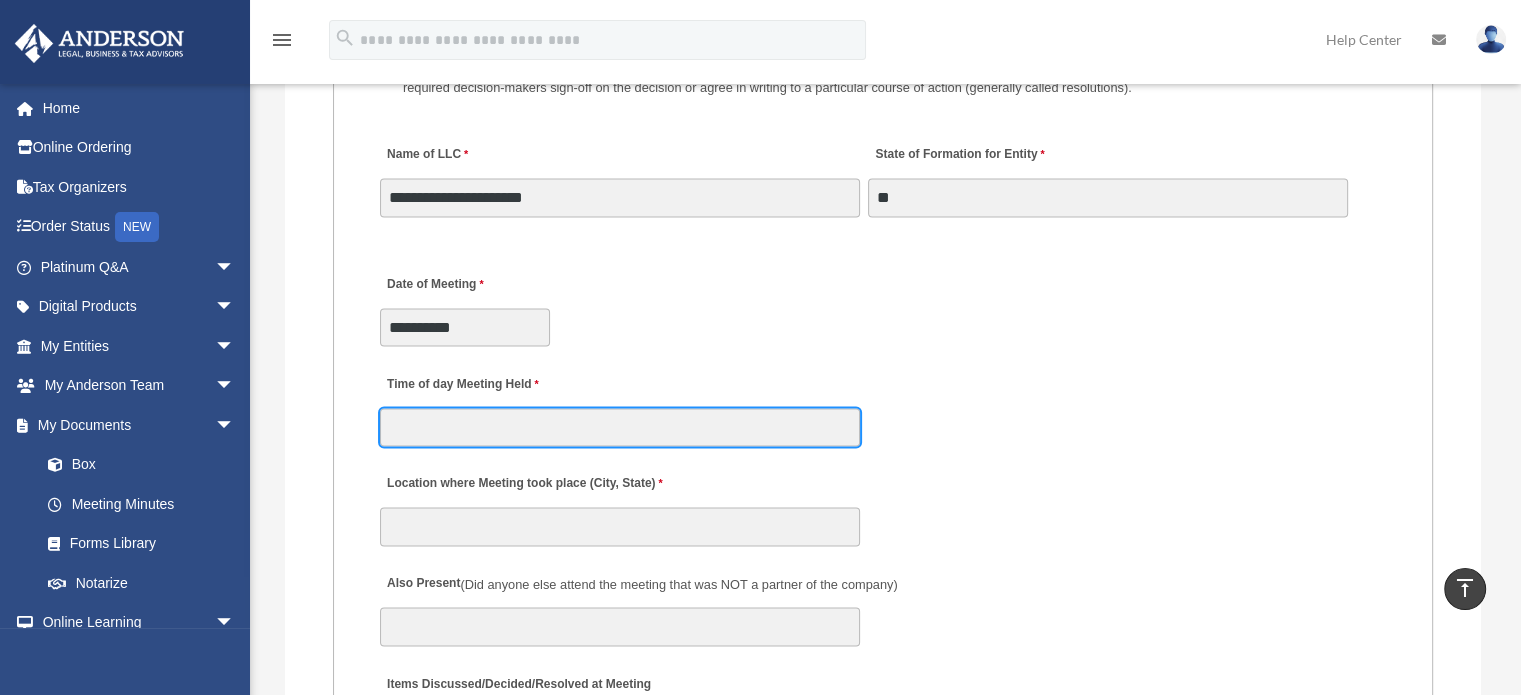click on "Time of day Meeting Held" at bounding box center (620, 427) 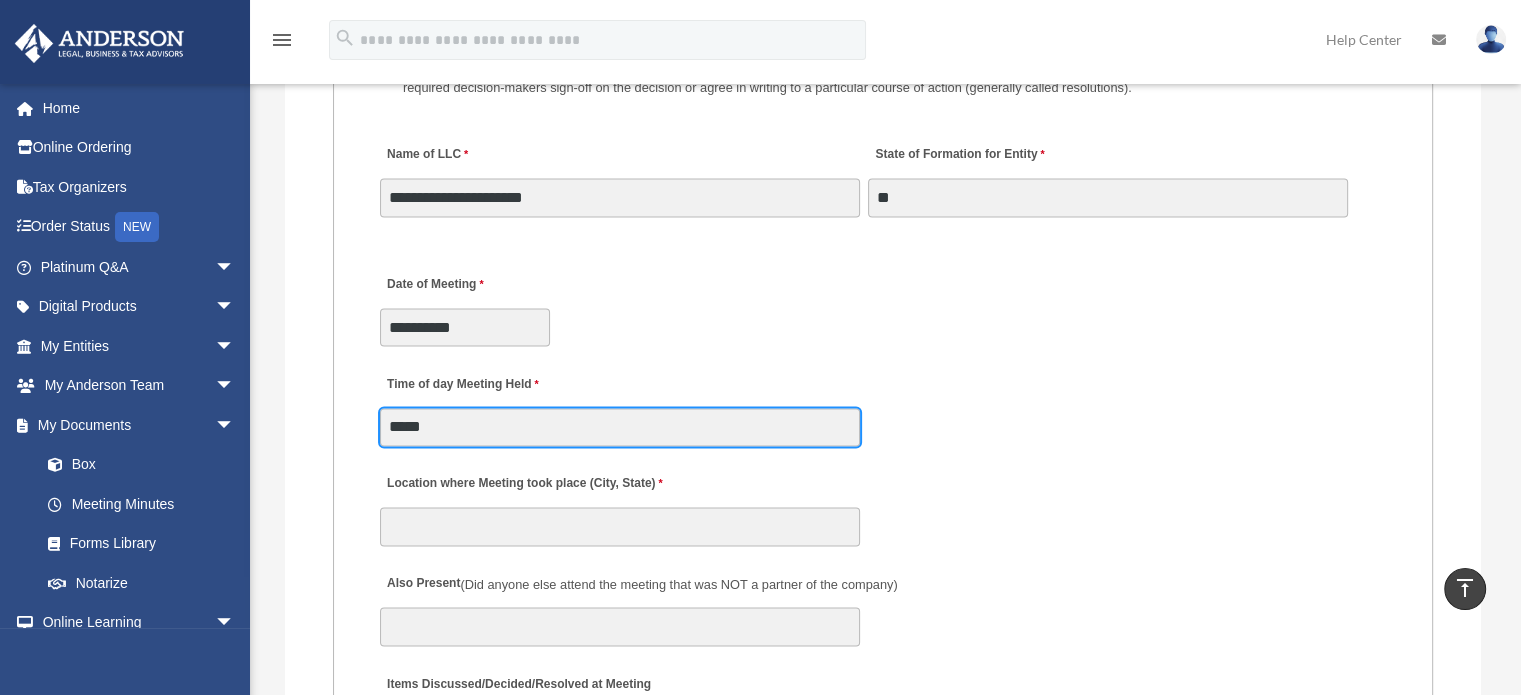 type on "*****" 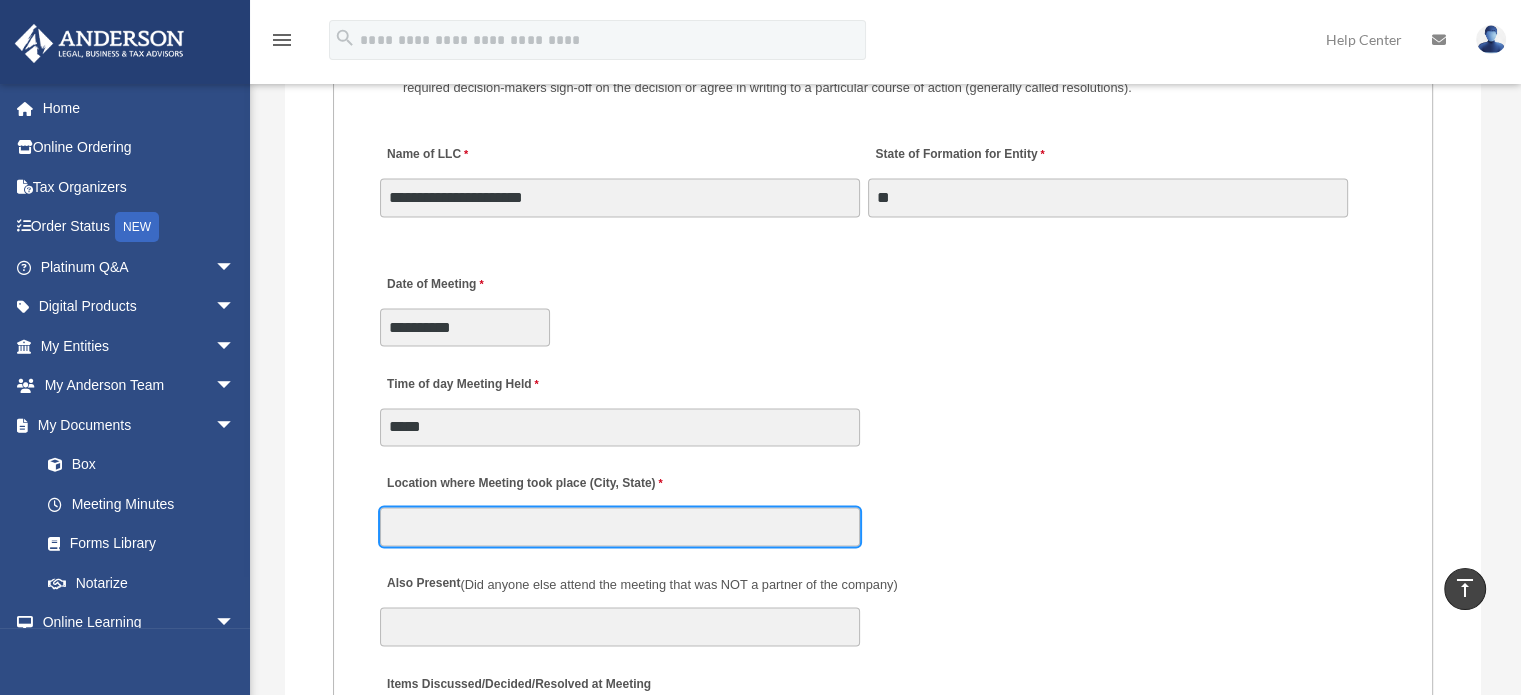click on "Location where Meeting took place (City, State)" at bounding box center (620, 526) 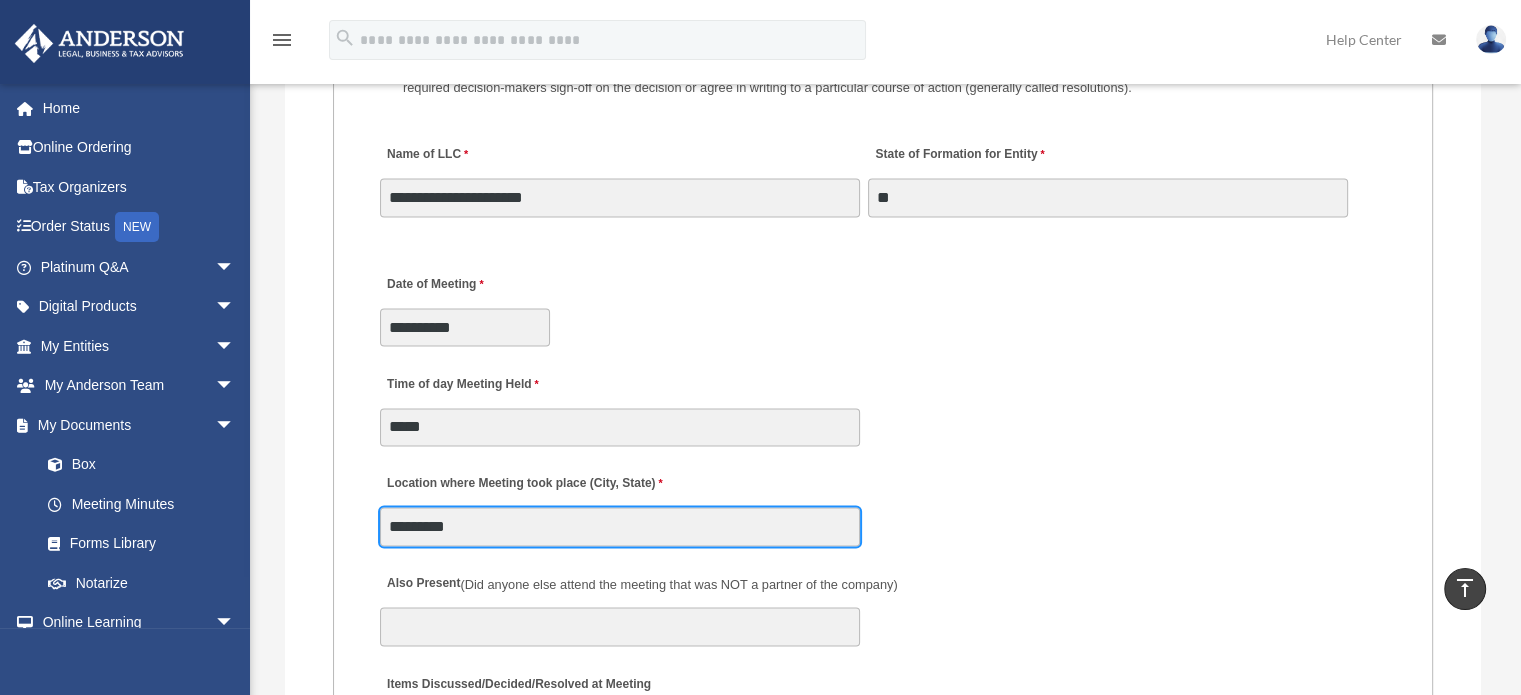 type on "**********" 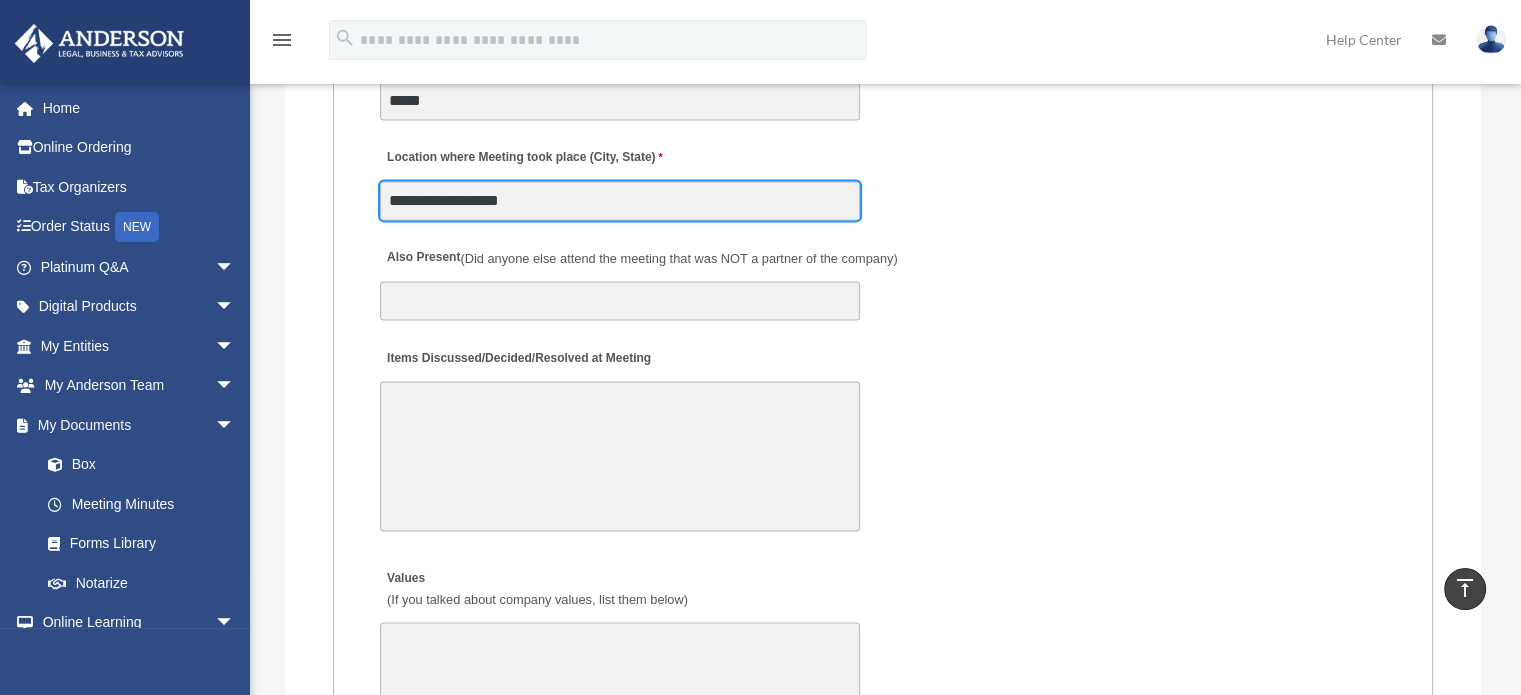 scroll, scrollTop: 3543, scrollLeft: 0, axis: vertical 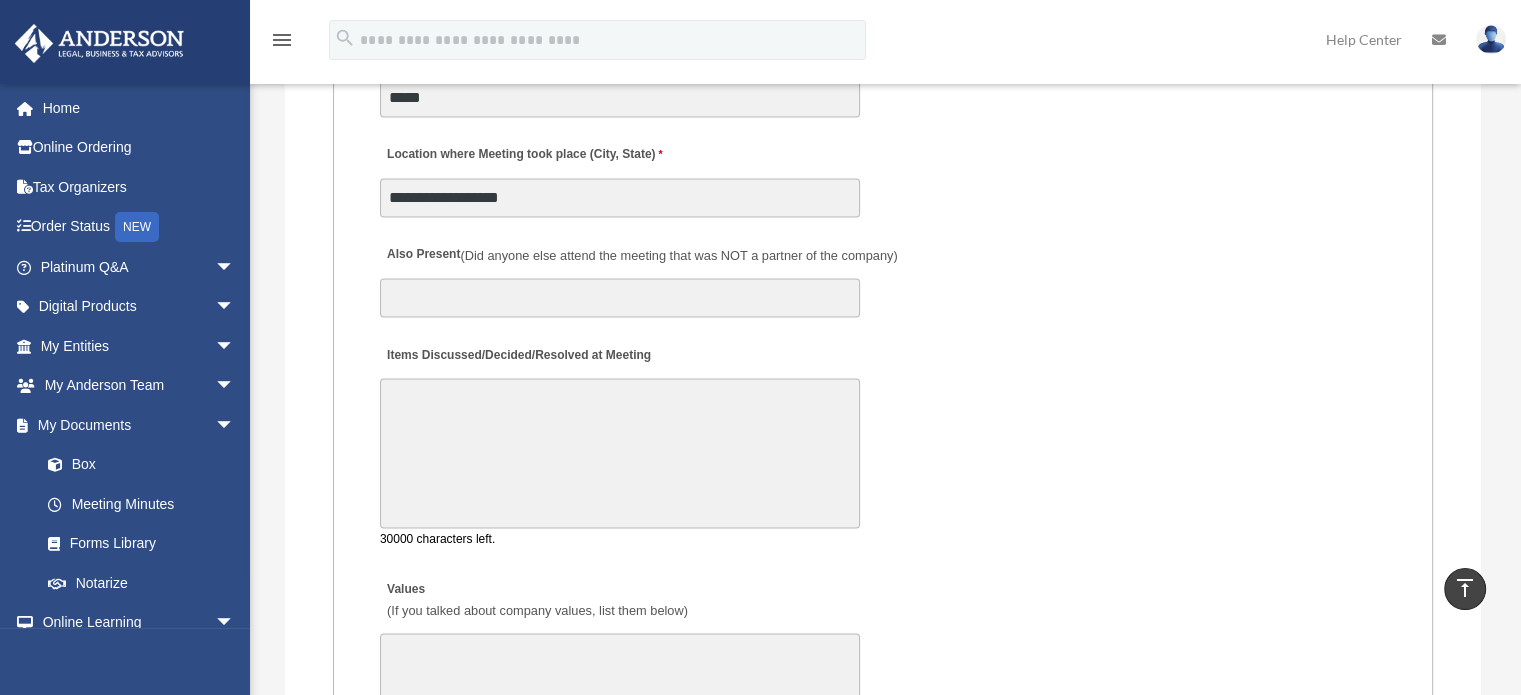 click on "Items Discussed/Decided/Resolved at Meeting" at bounding box center (620, 453) 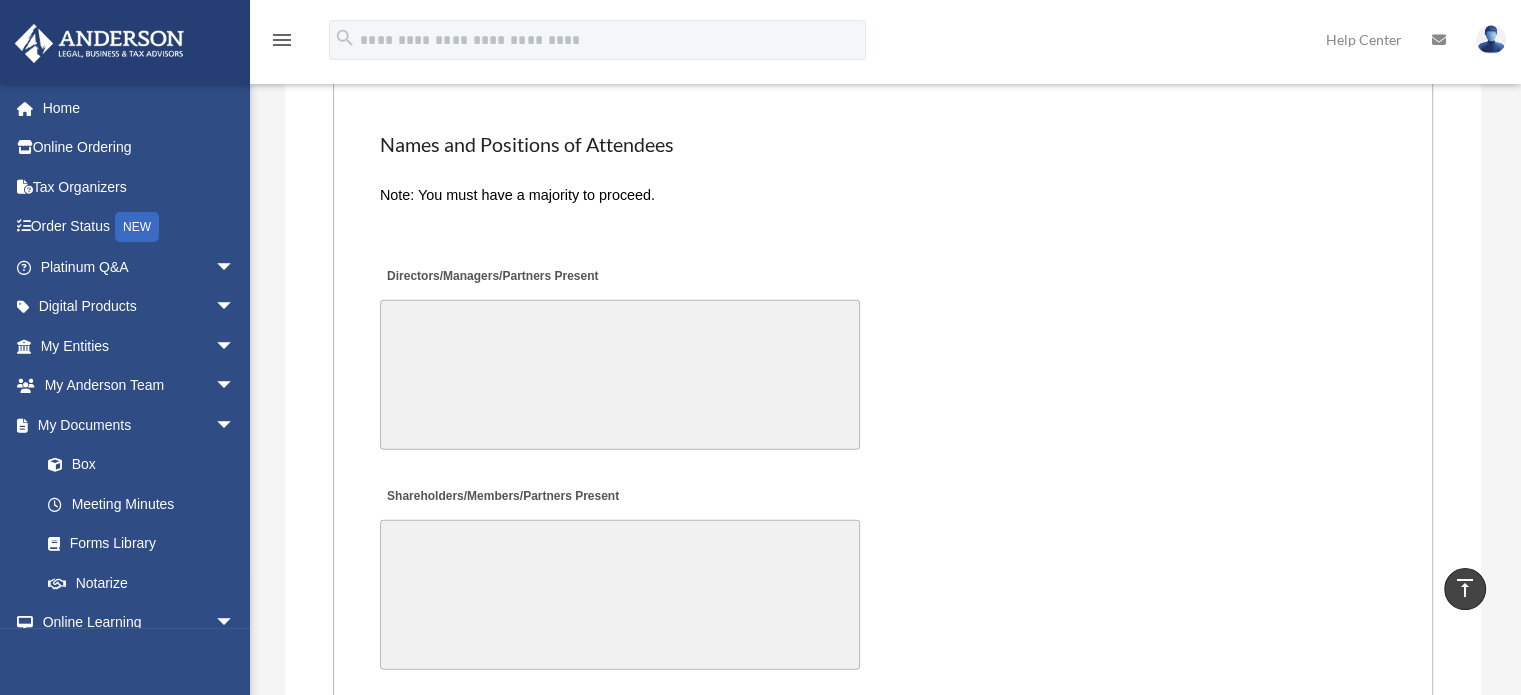 scroll, scrollTop: 4500, scrollLeft: 0, axis: vertical 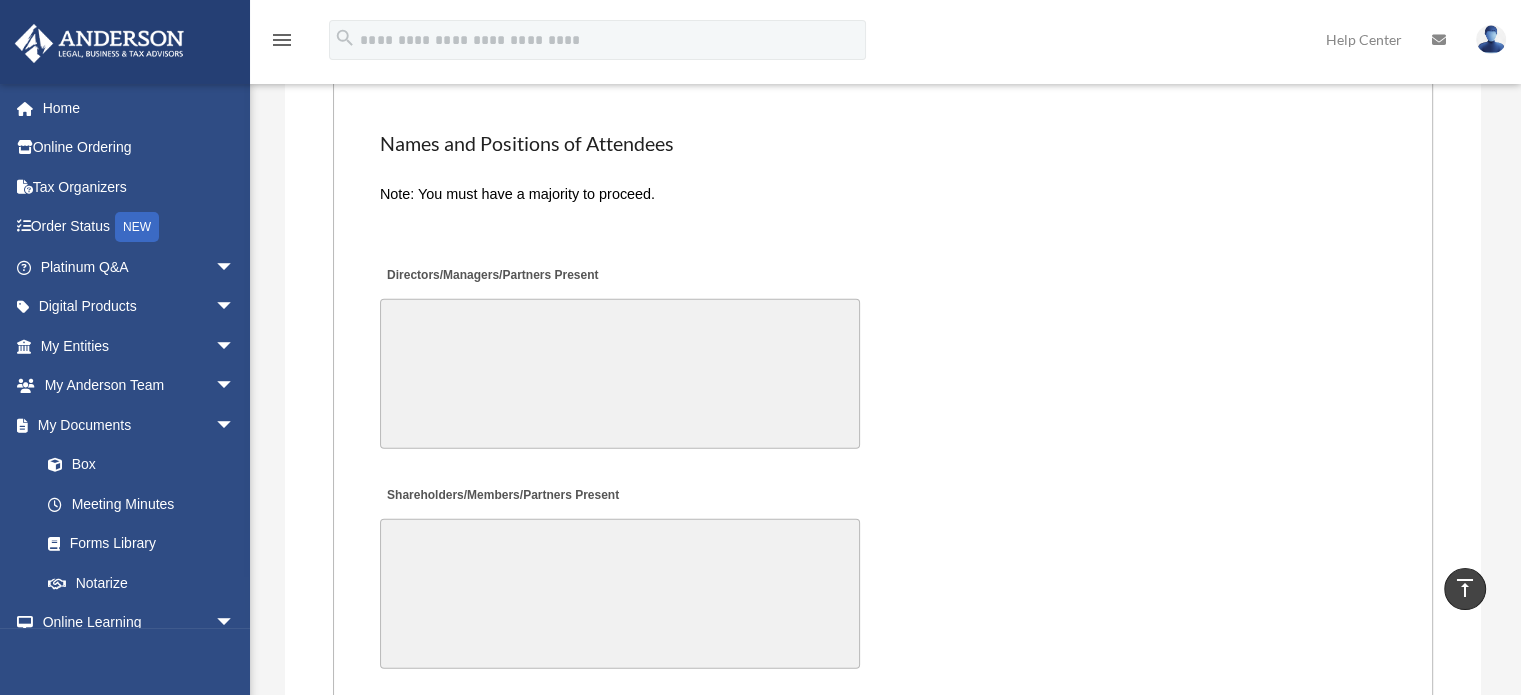 type on "**********" 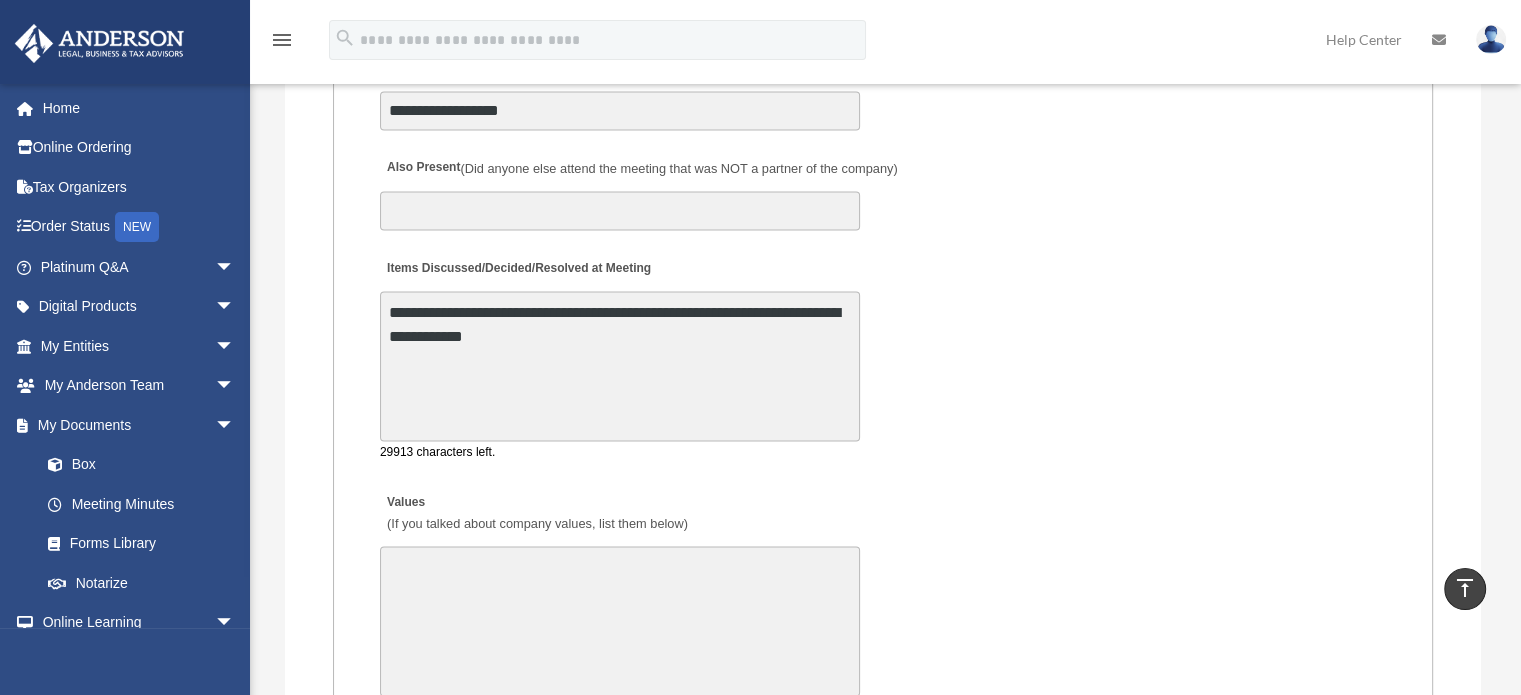 scroll, scrollTop: 3496, scrollLeft: 0, axis: vertical 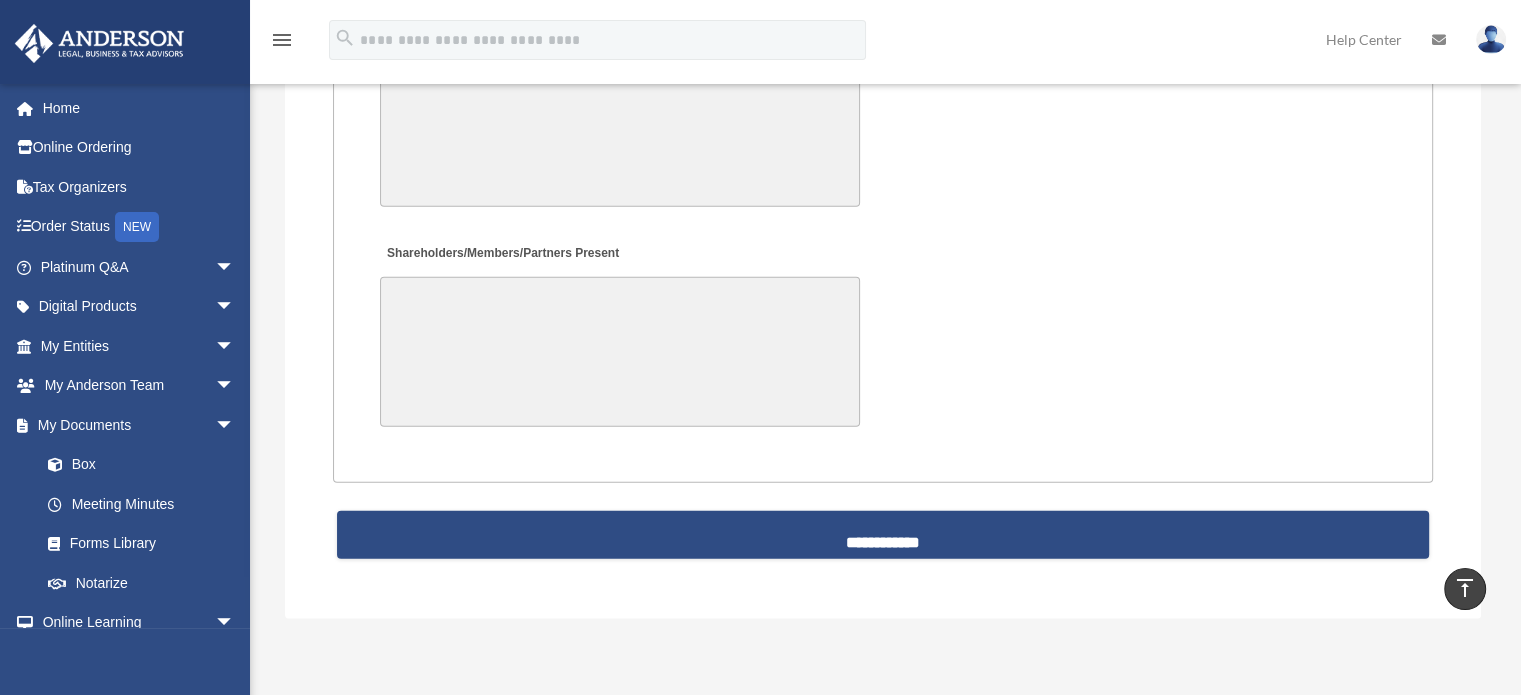 click on "Shareholders/Members/Partners Present" at bounding box center (620, 352) 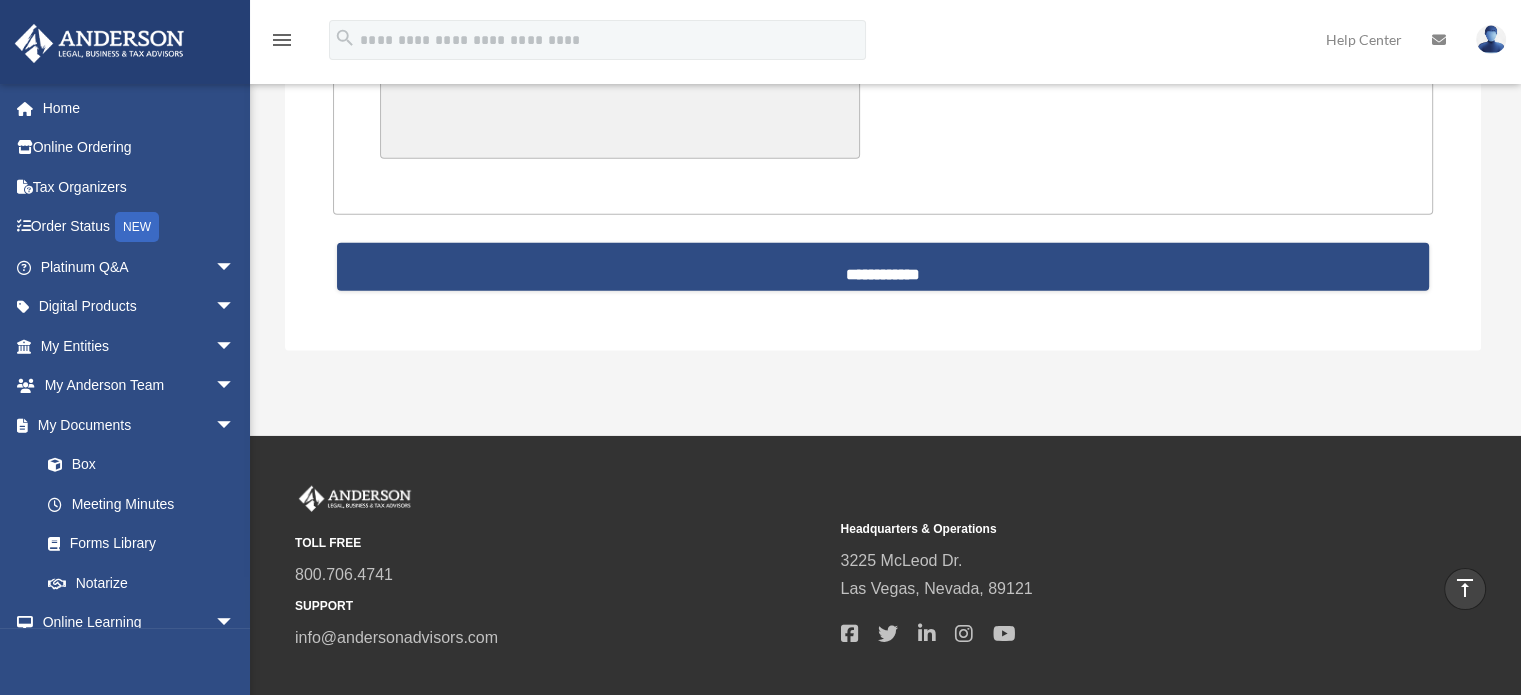 scroll, scrollTop: 4996, scrollLeft: 0, axis: vertical 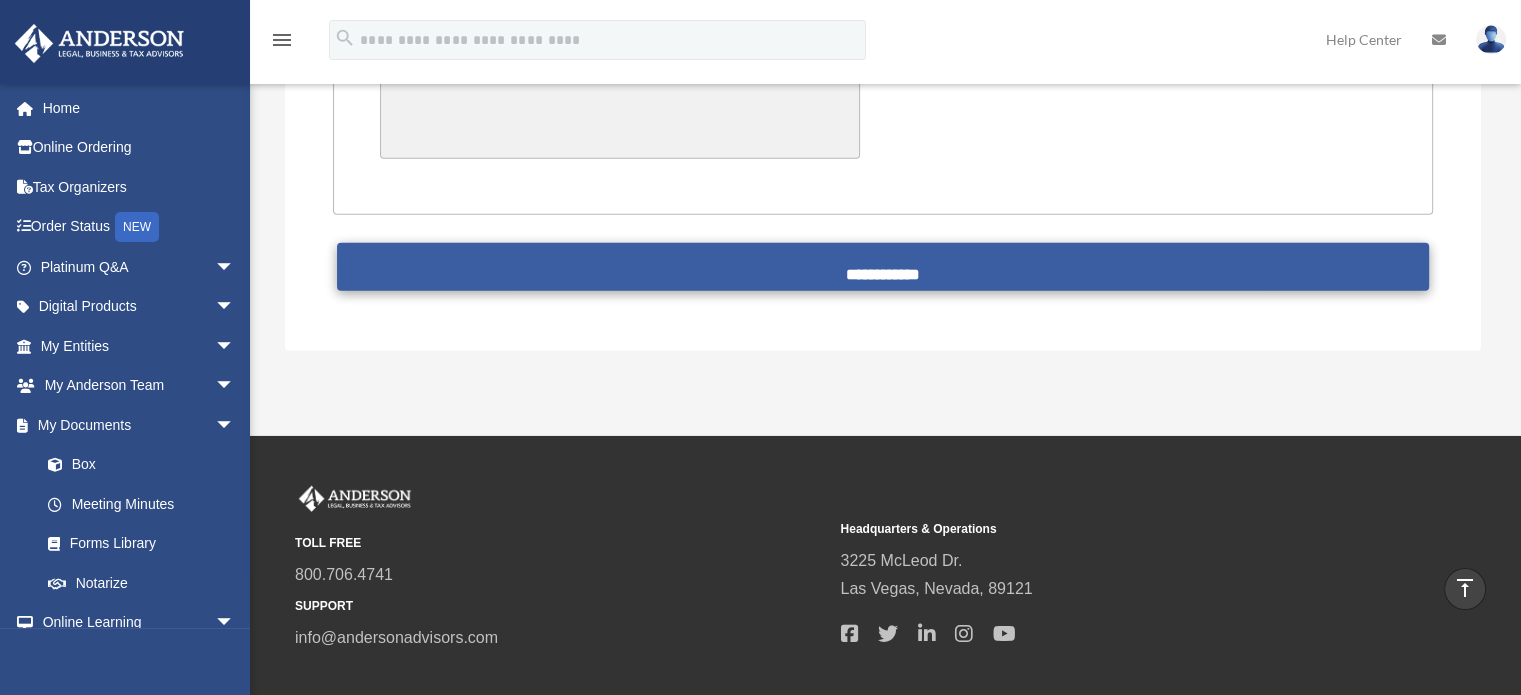 type on "**********" 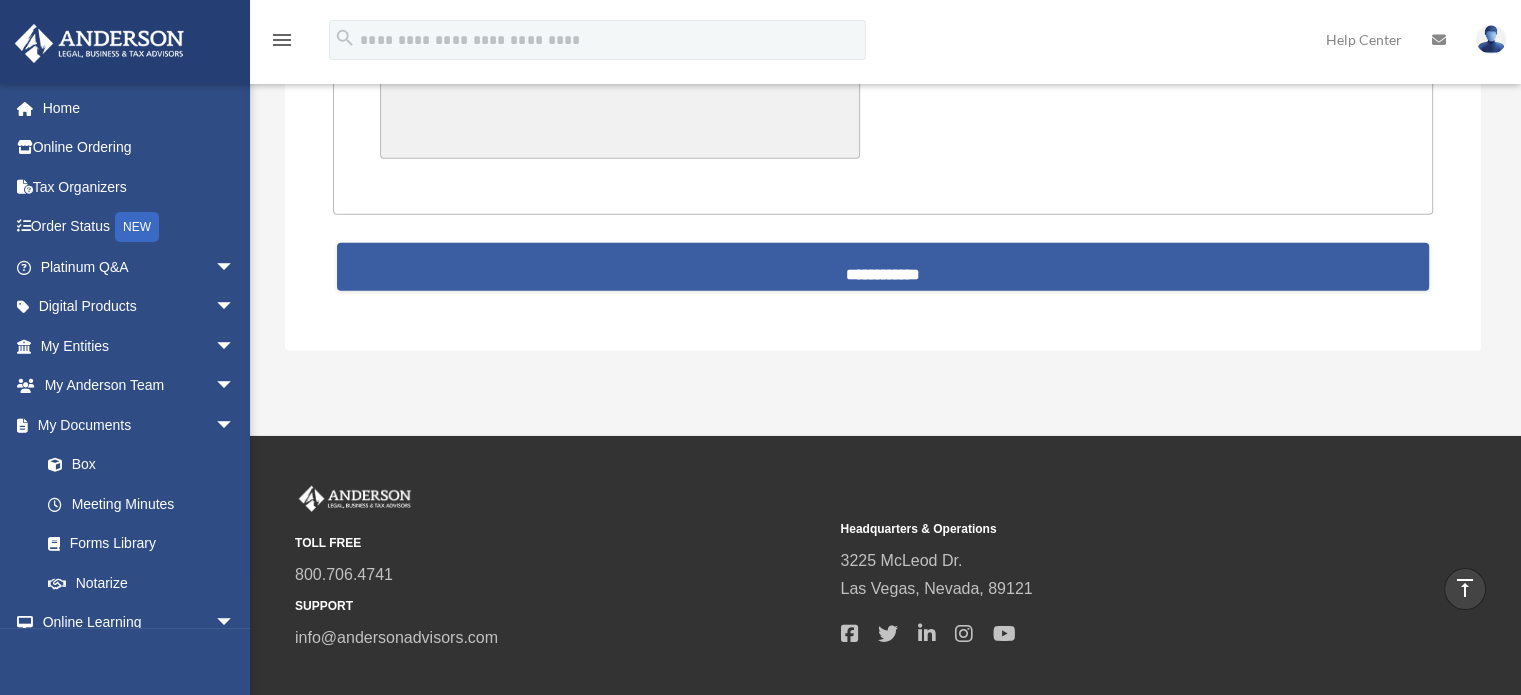 click on "**********" at bounding box center [883, 267] 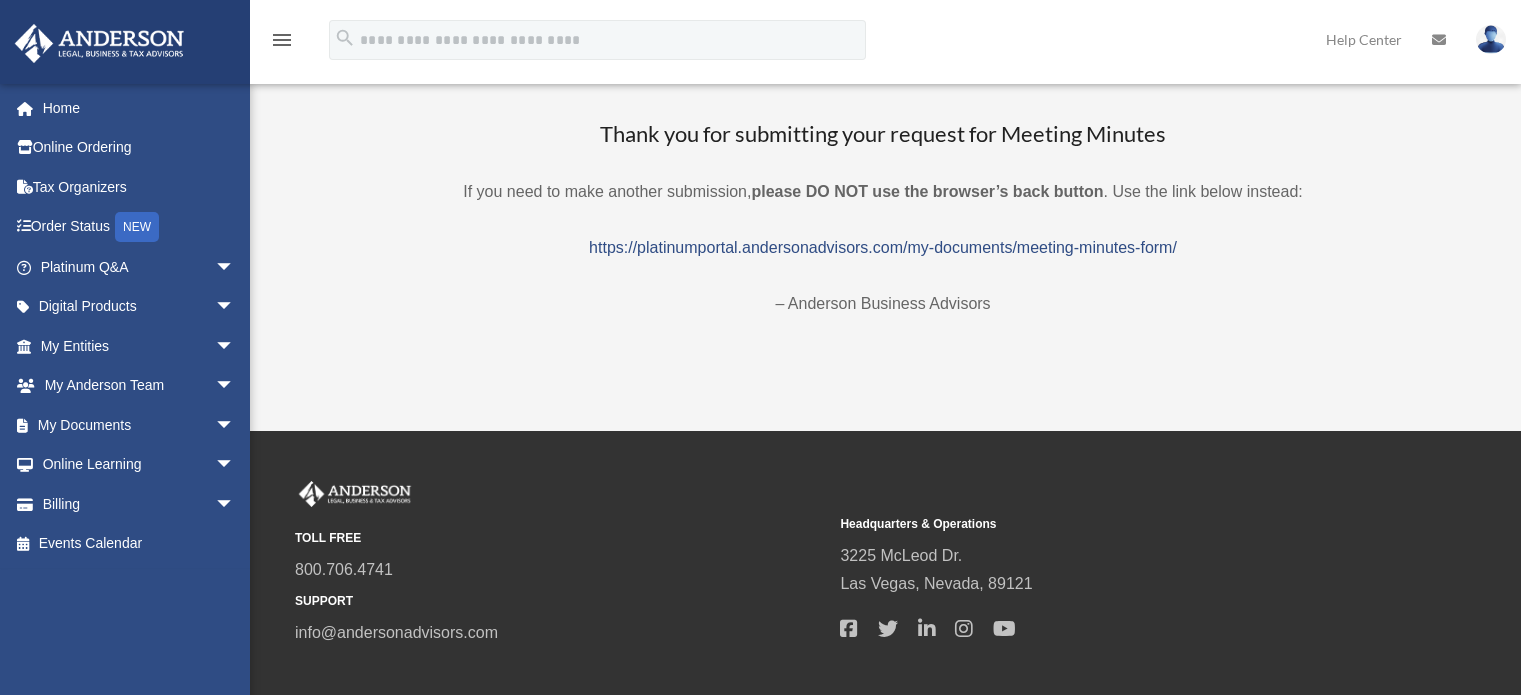 scroll, scrollTop: 0, scrollLeft: 0, axis: both 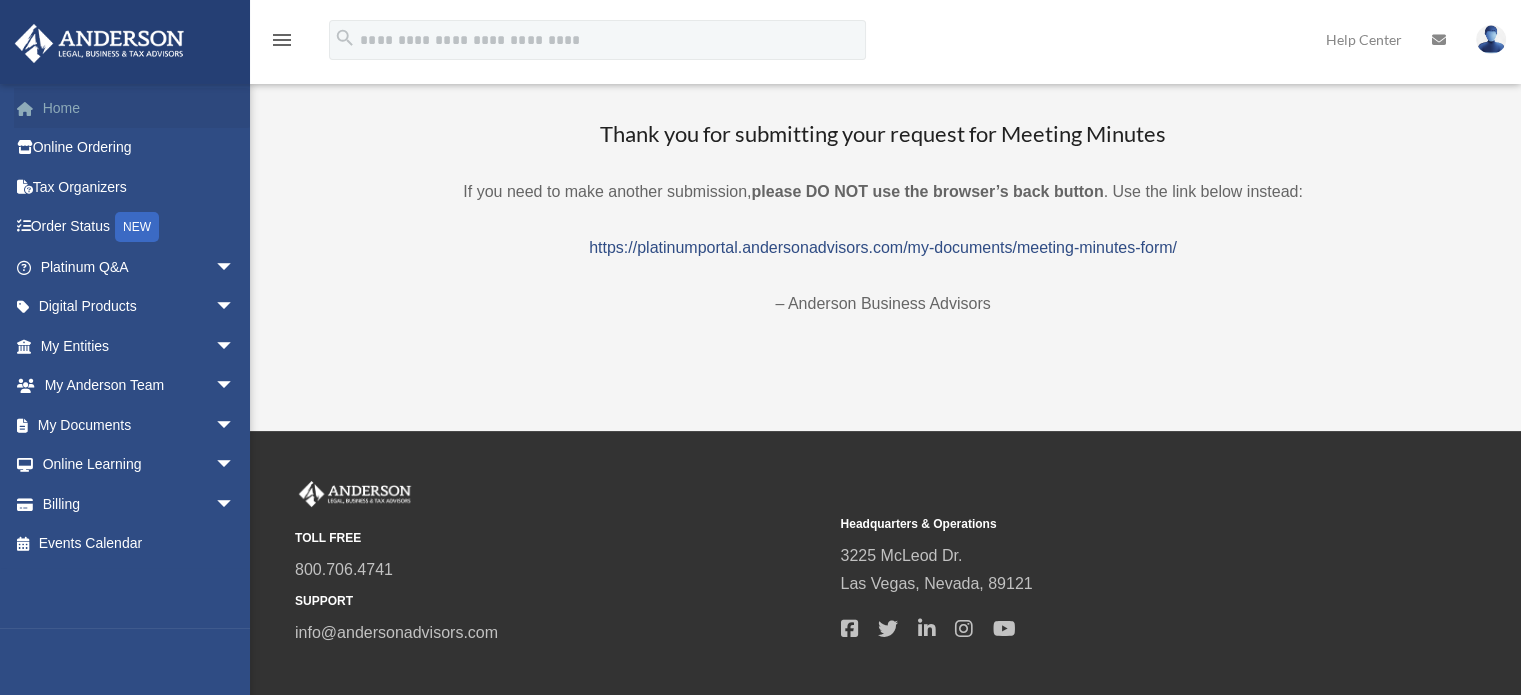 click on "Home" at bounding box center (139, 108) 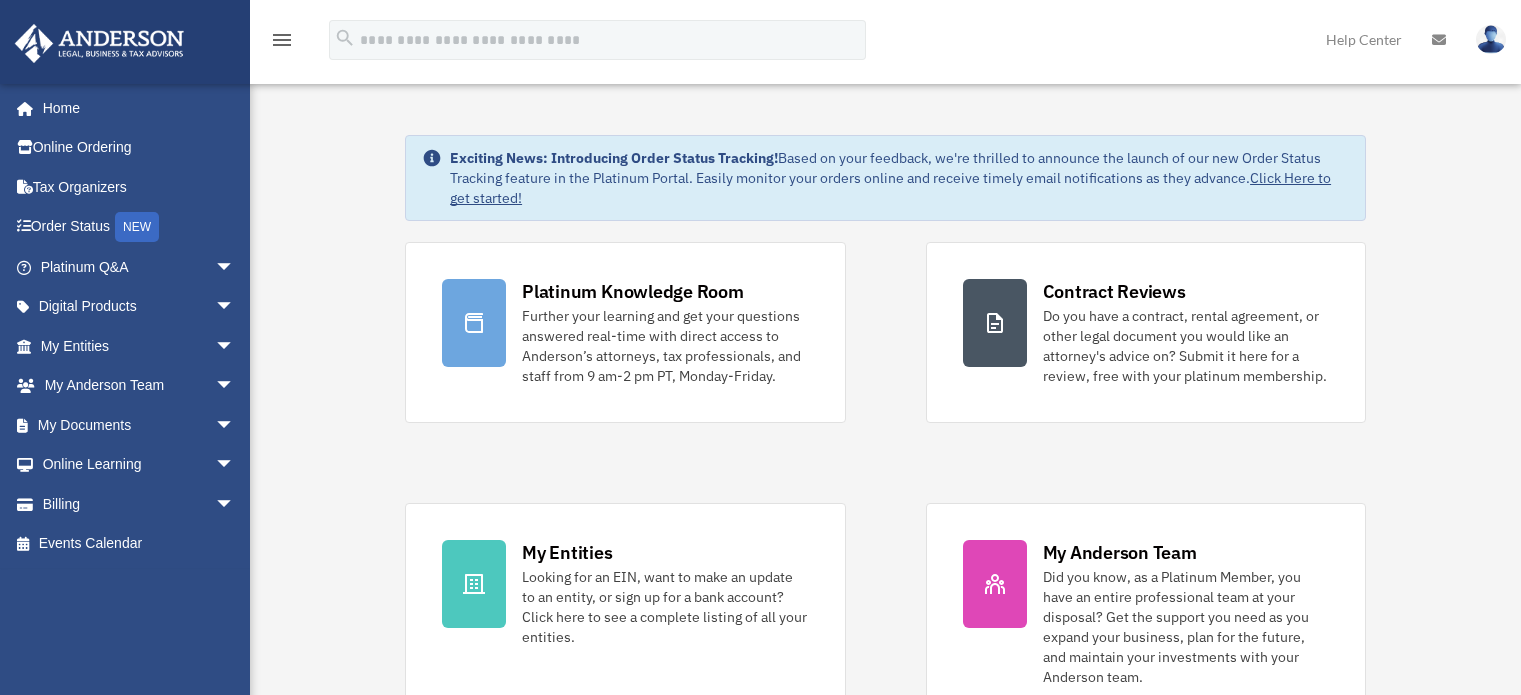 scroll, scrollTop: 0, scrollLeft: 0, axis: both 